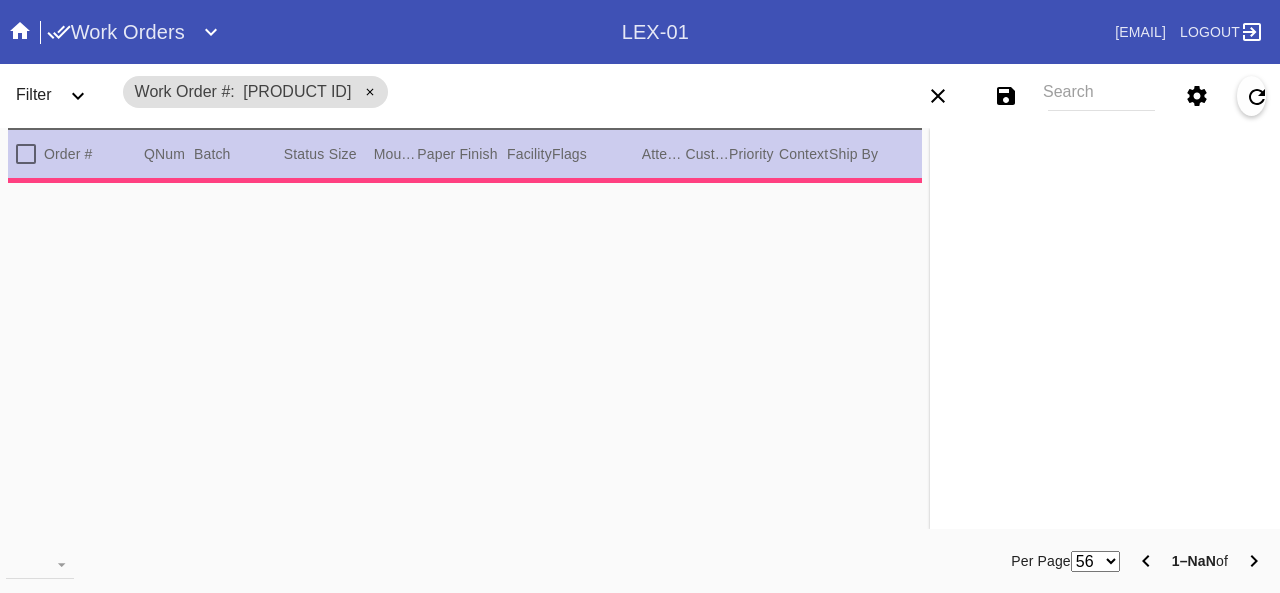 scroll, scrollTop: 0, scrollLeft: 0, axis: both 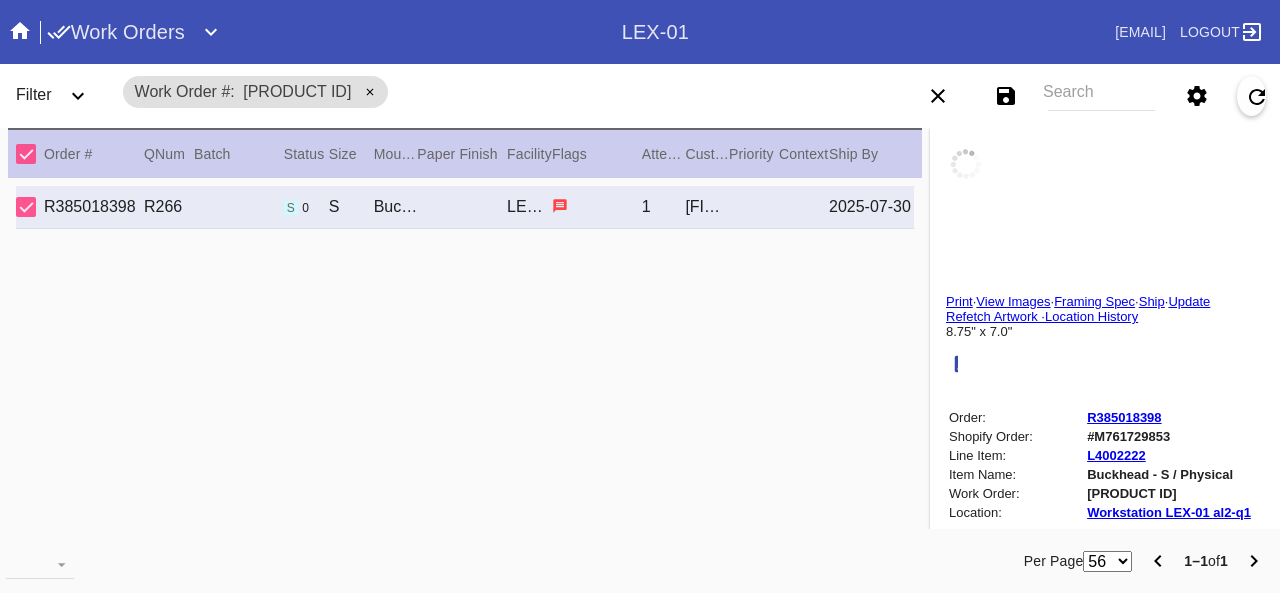 type on "2.5" 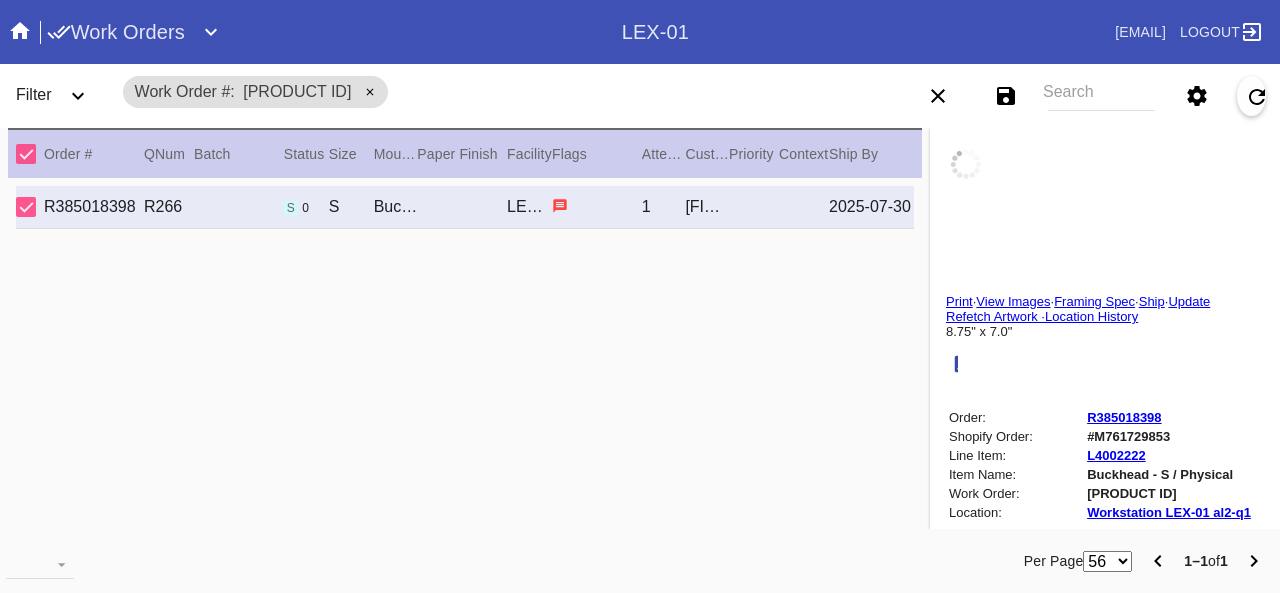 type on "2.5" 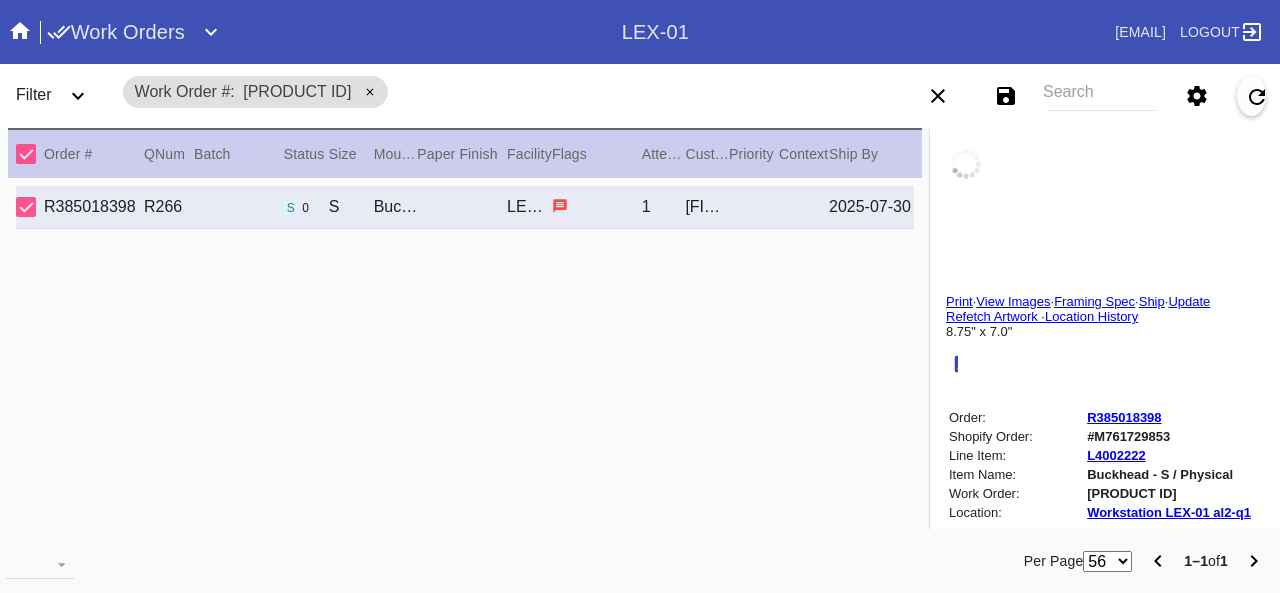 type on "2.5" 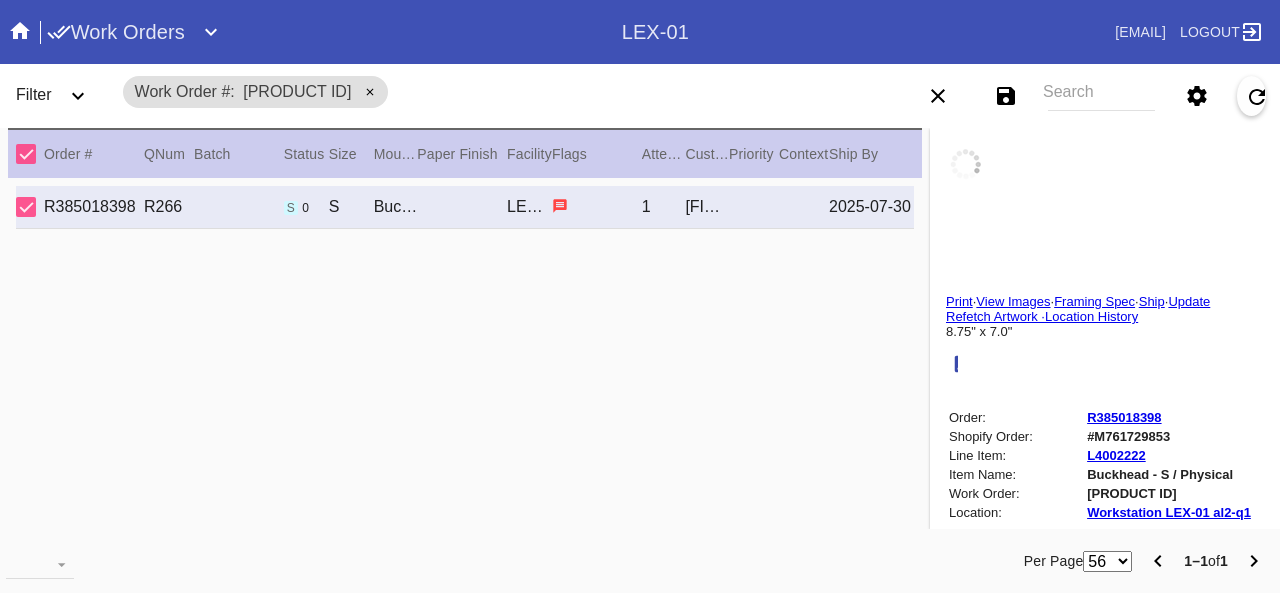 type on "0.1875" 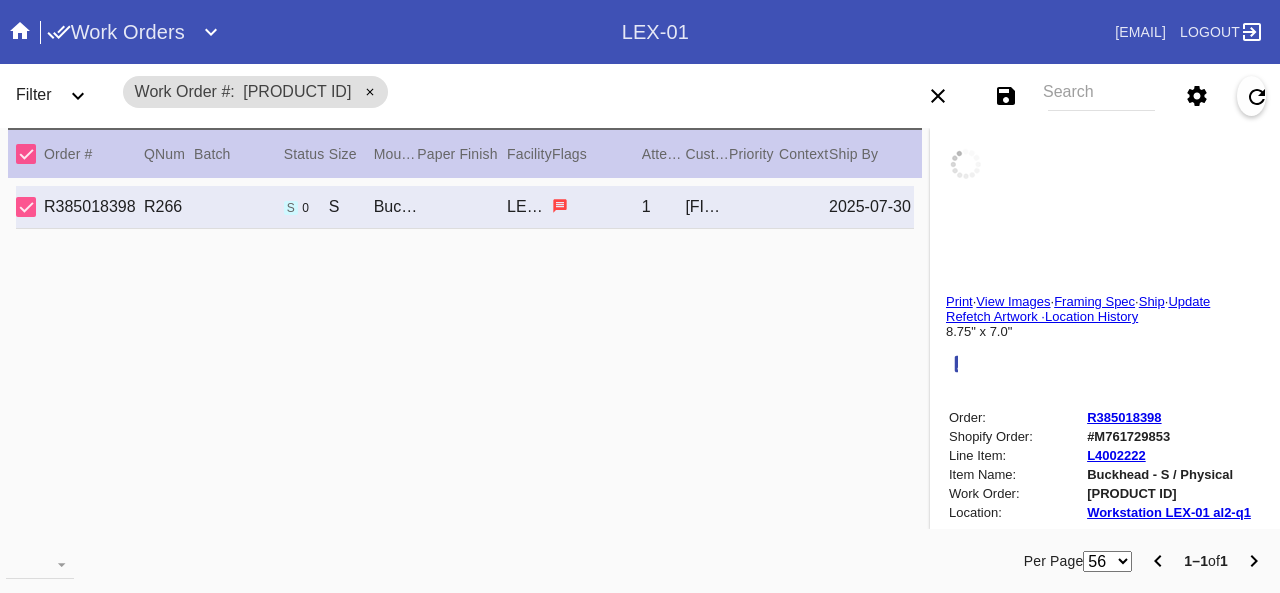 type on "8.75" 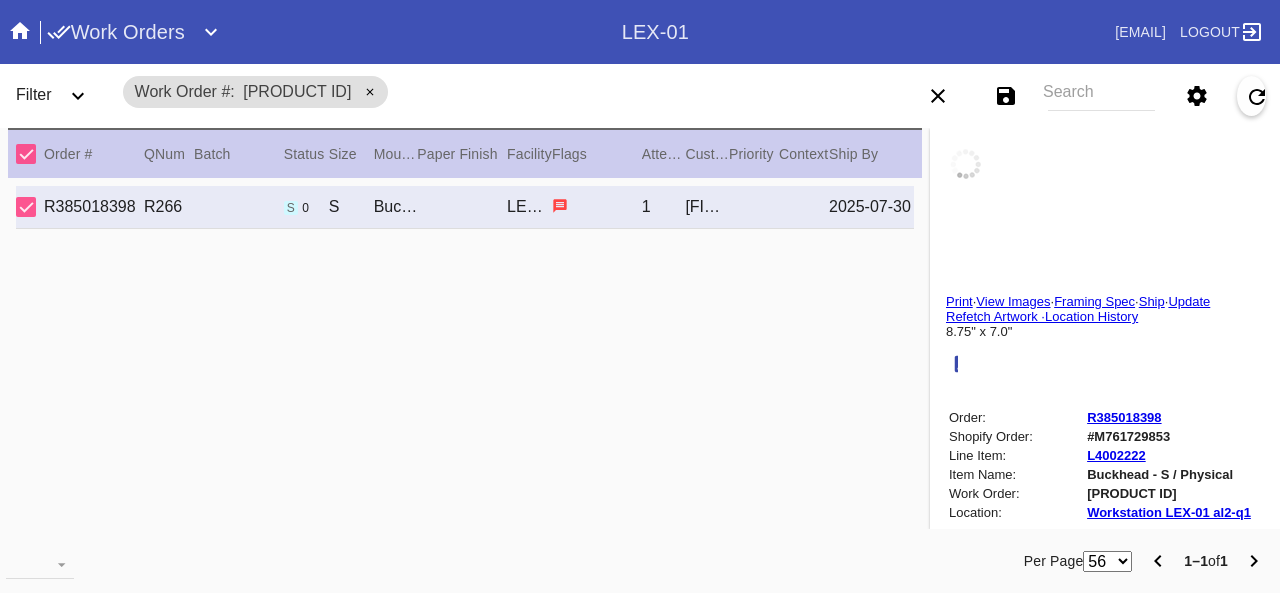 type on "7.0" 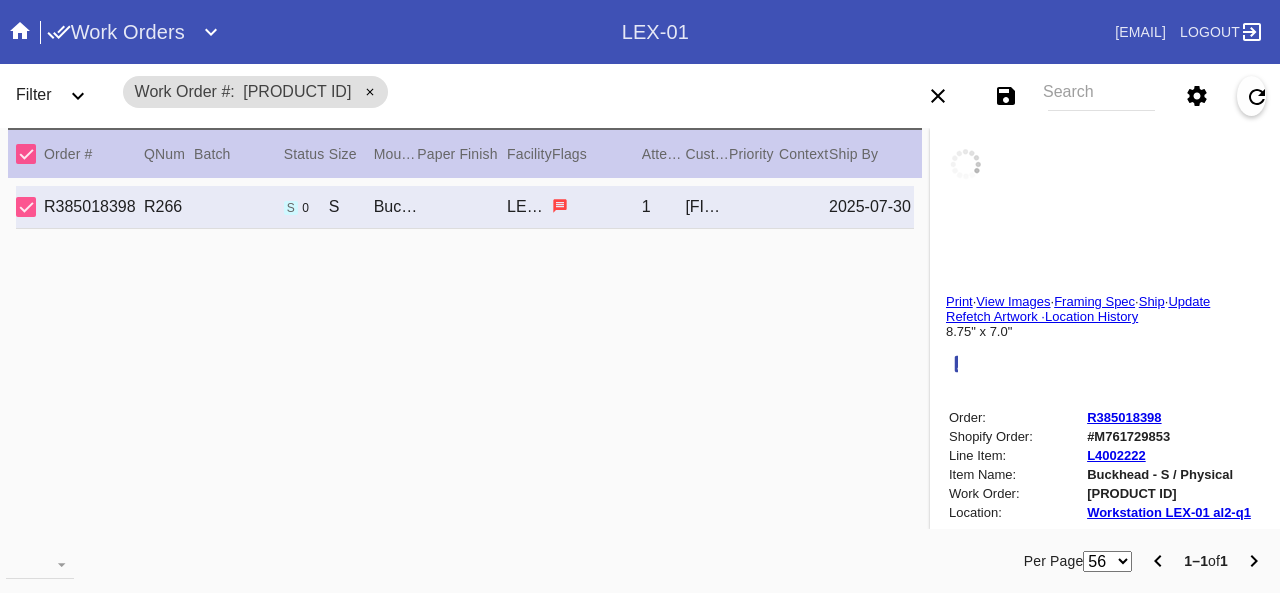 type on "small specks and dents throughout, original mat, corners and edges are slightly worn, signature along bottom edge" 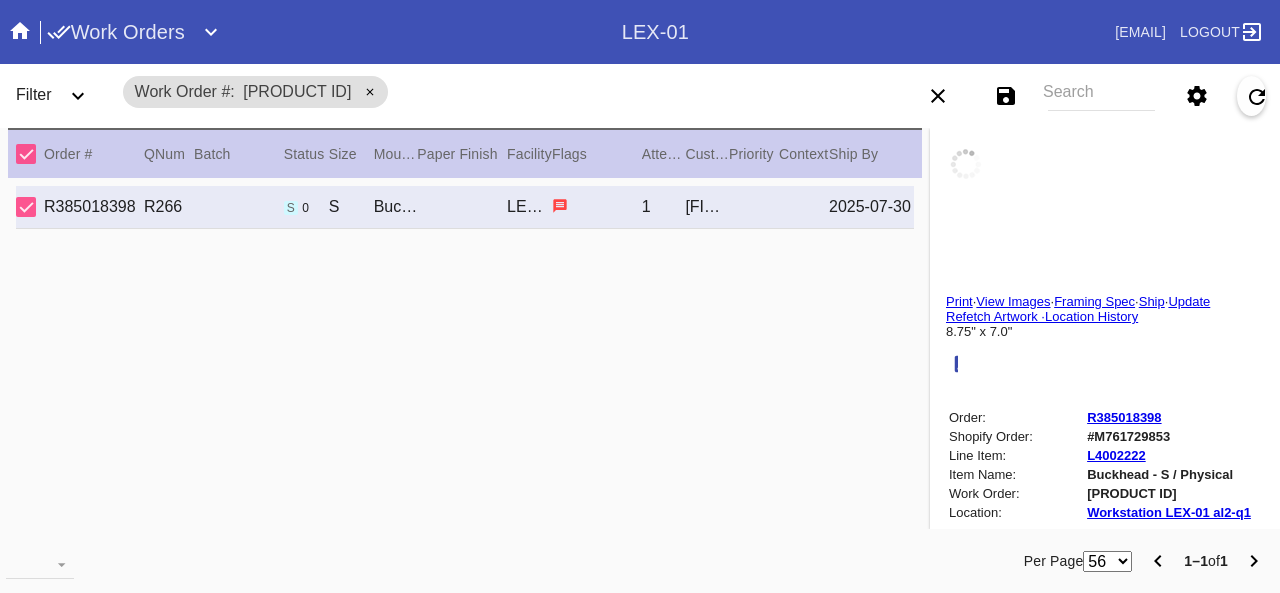 type on "7/30/2025" 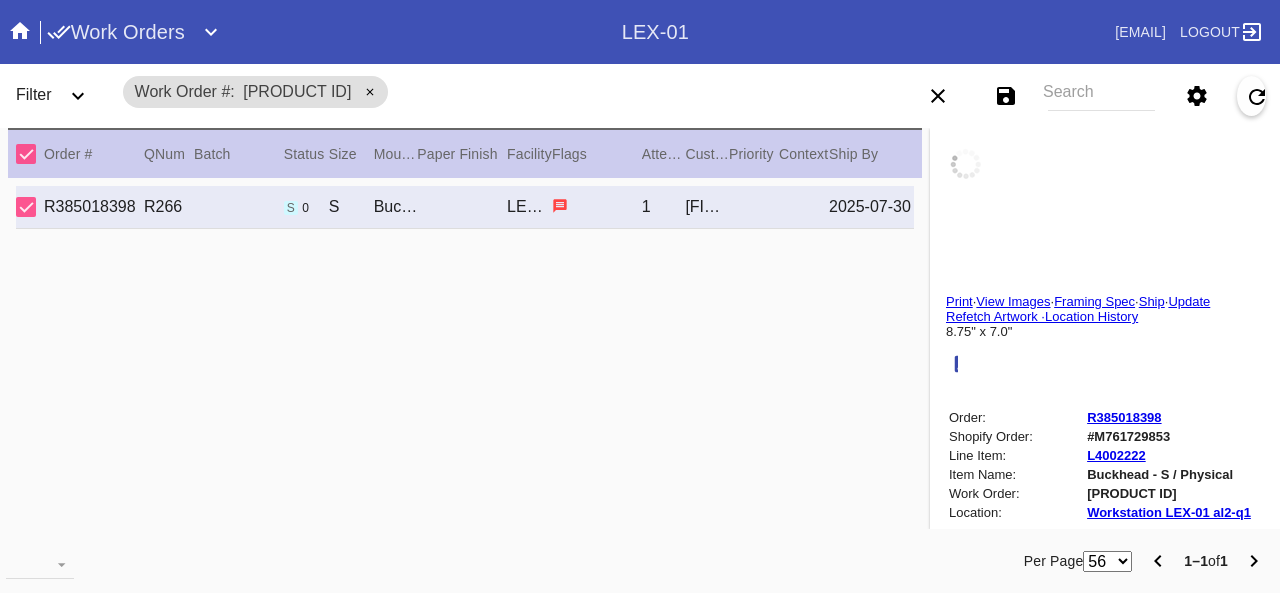 type on "7/25/2025" 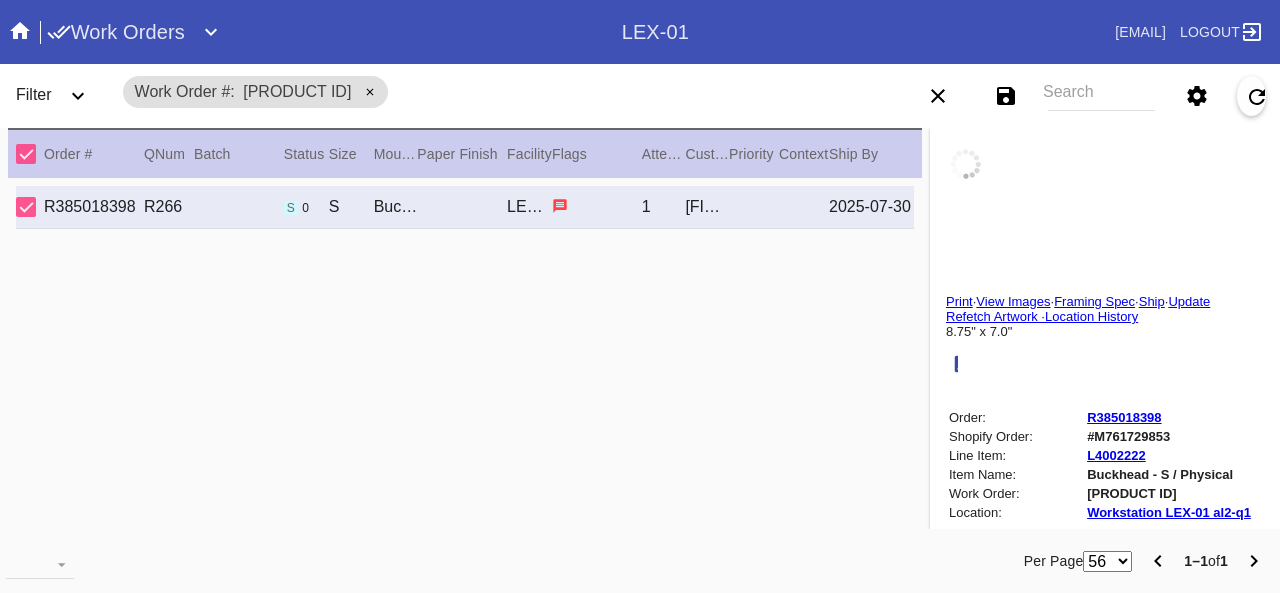 type on "7/30/2025" 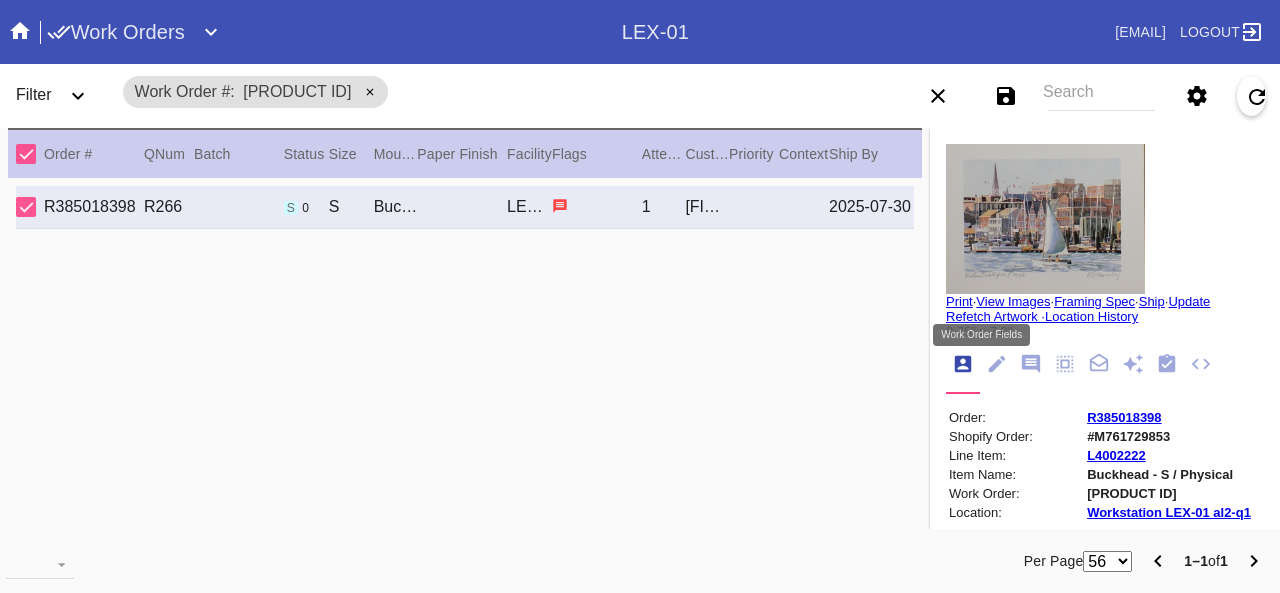 click 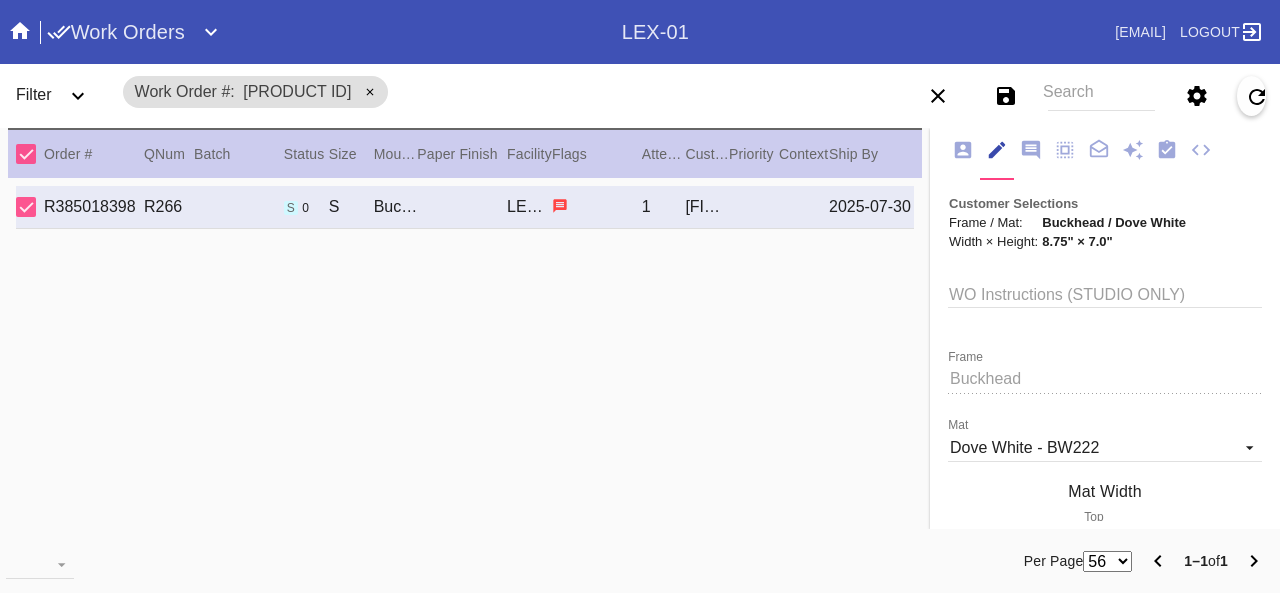 scroll, scrollTop: 0, scrollLeft: 0, axis: both 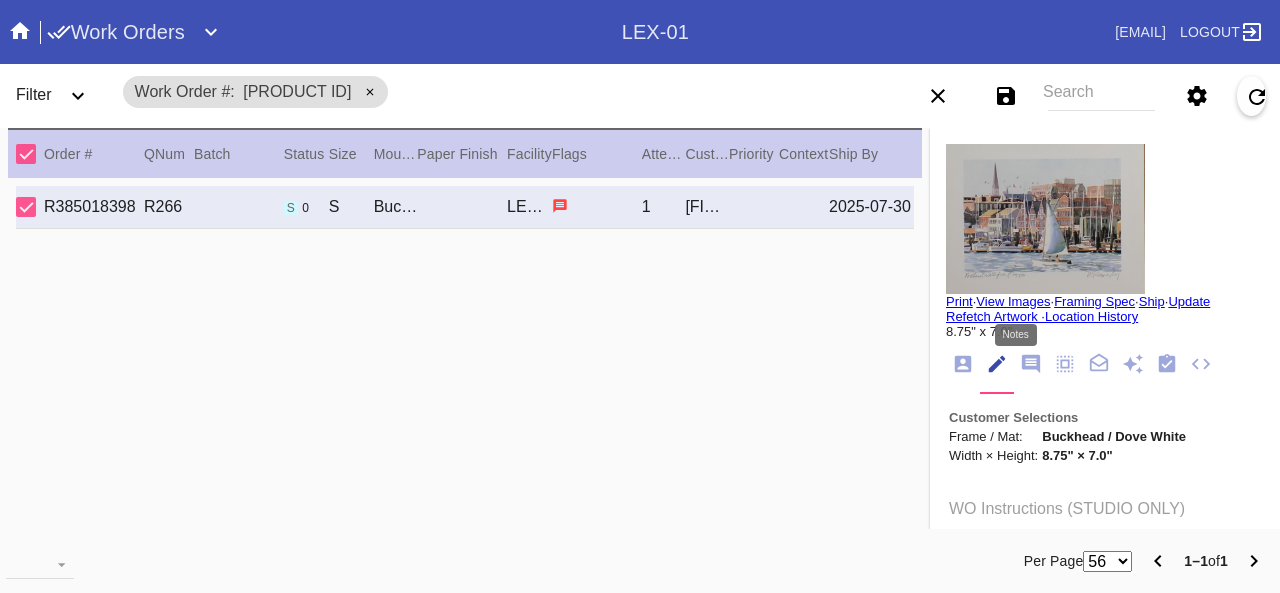 click 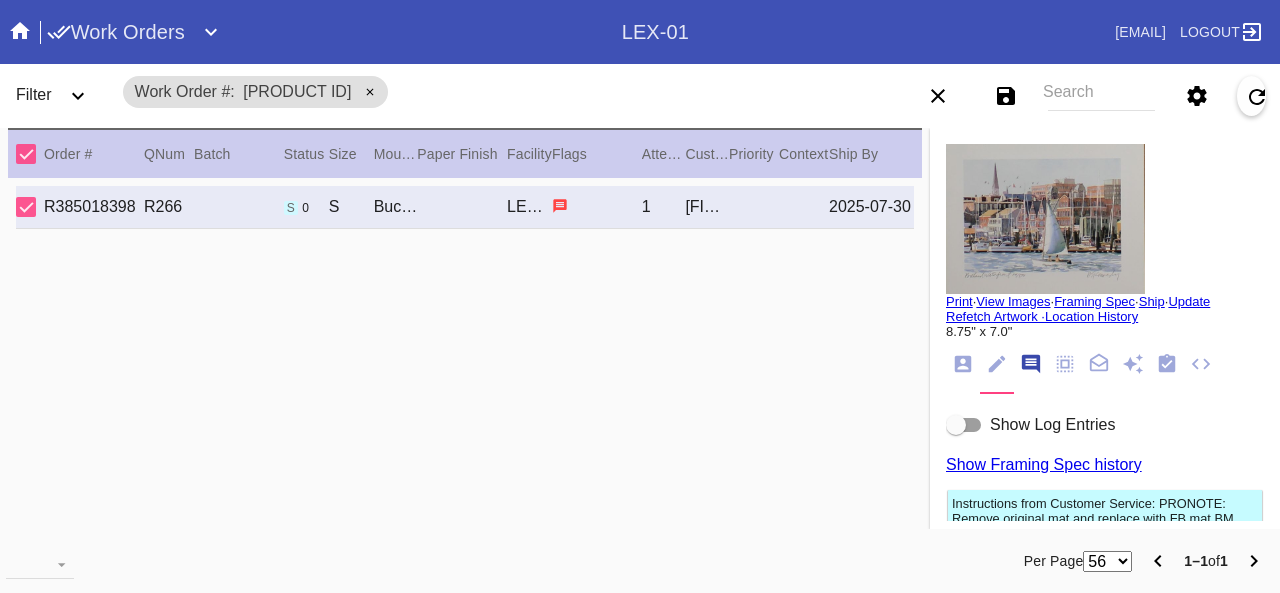 scroll, scrollTop: 122, scrollLeft: 0, axis: vertical 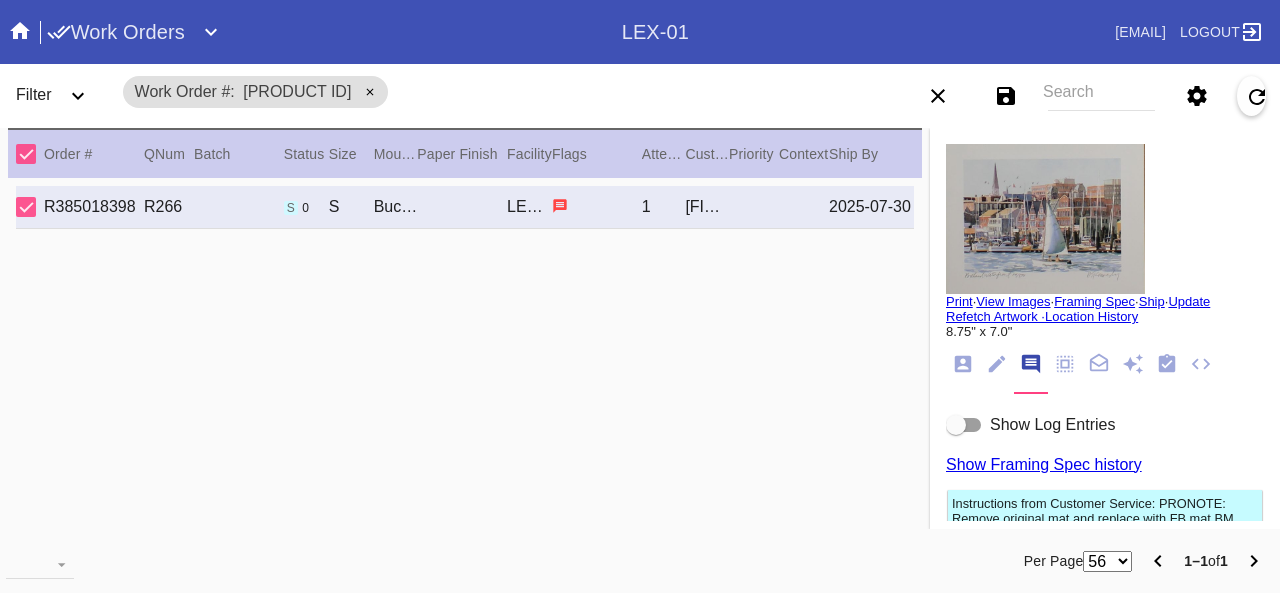 click at bounding box center (956, 425) 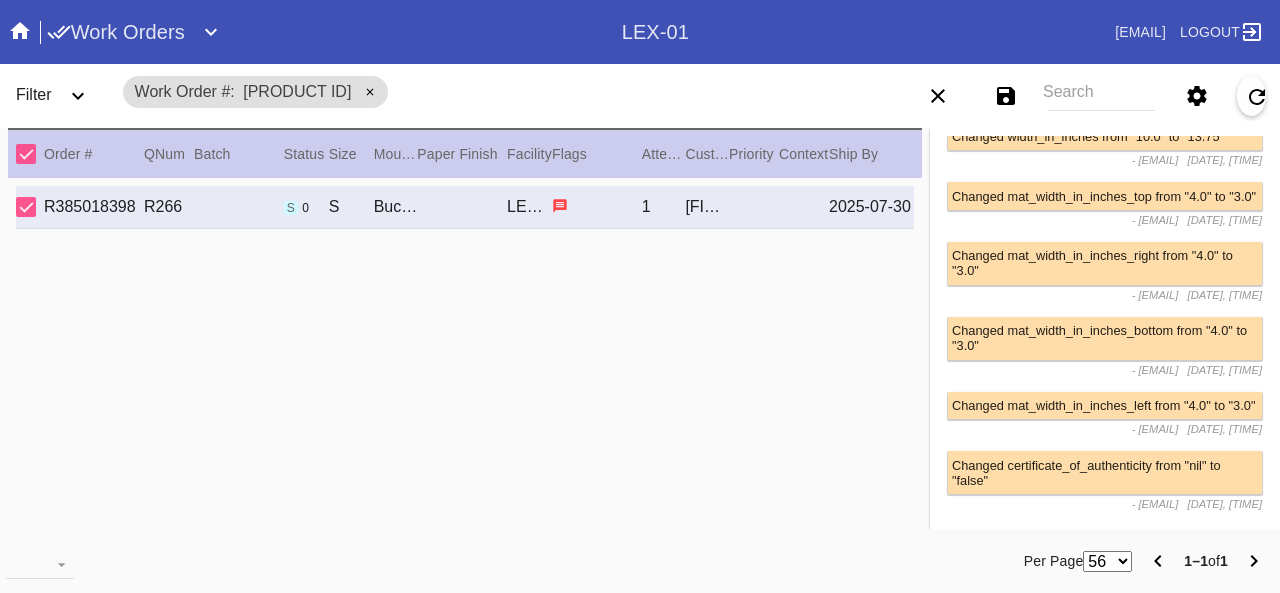 scroll, scrollTop: 1042, scrollLeft: 0, axis: vertical 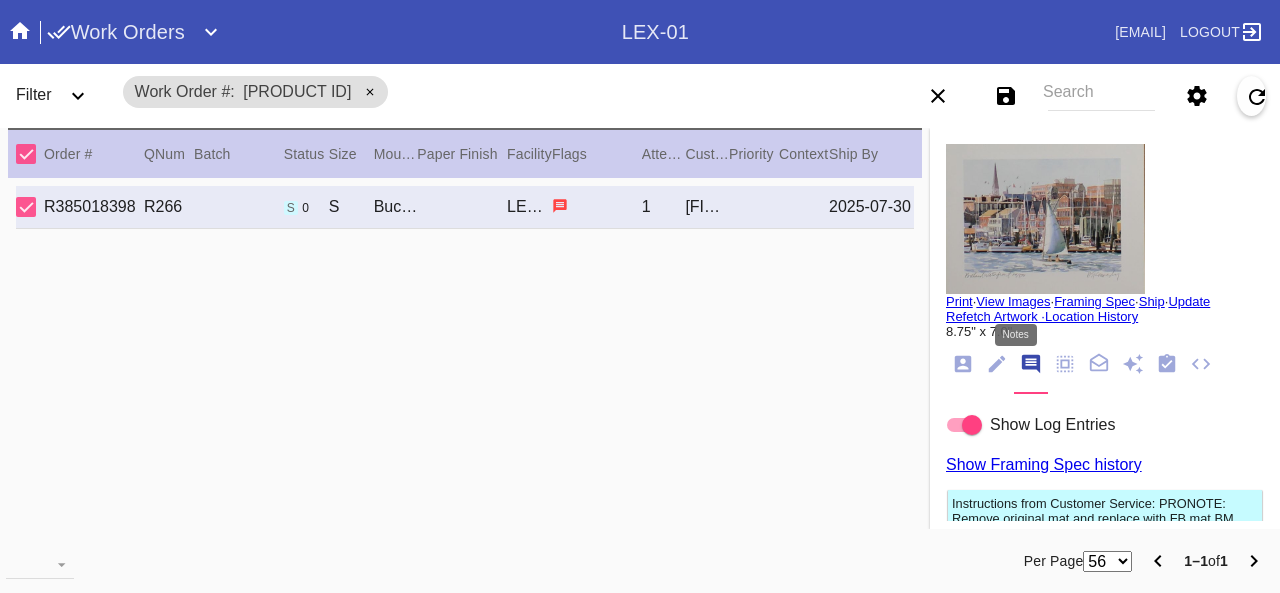 click 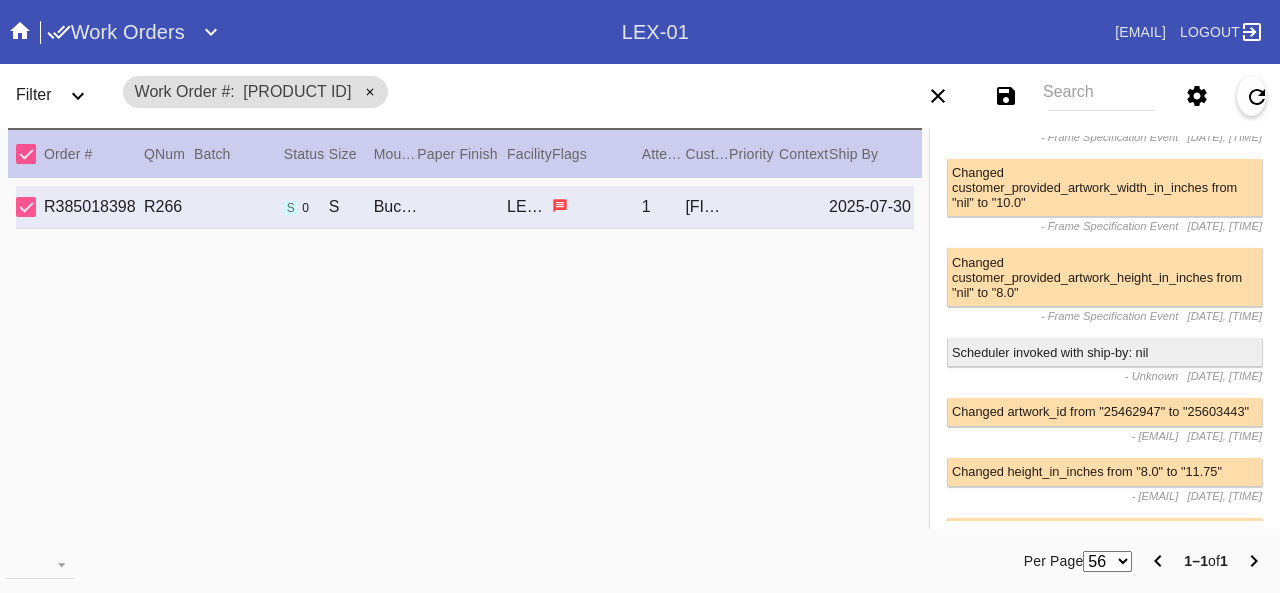 scroll, scrollTop: 400, scrollLeft: 0, axis: vertical 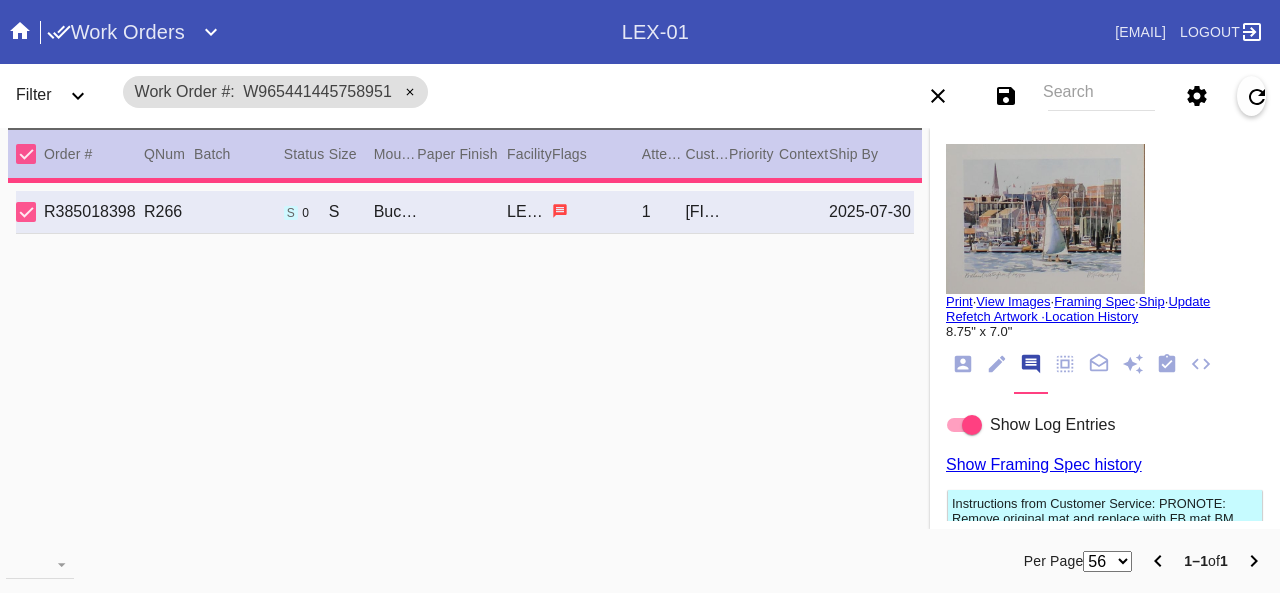 type on "4.0" 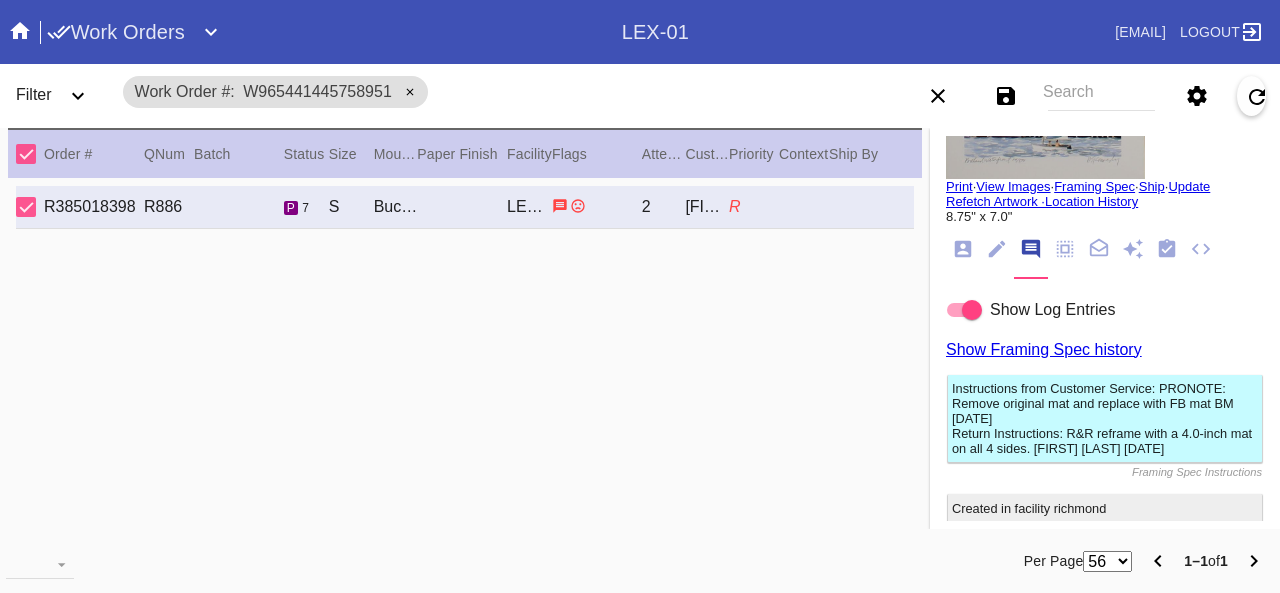 scroll, scrollTop: 0, scrollLeft: 0, axis: both 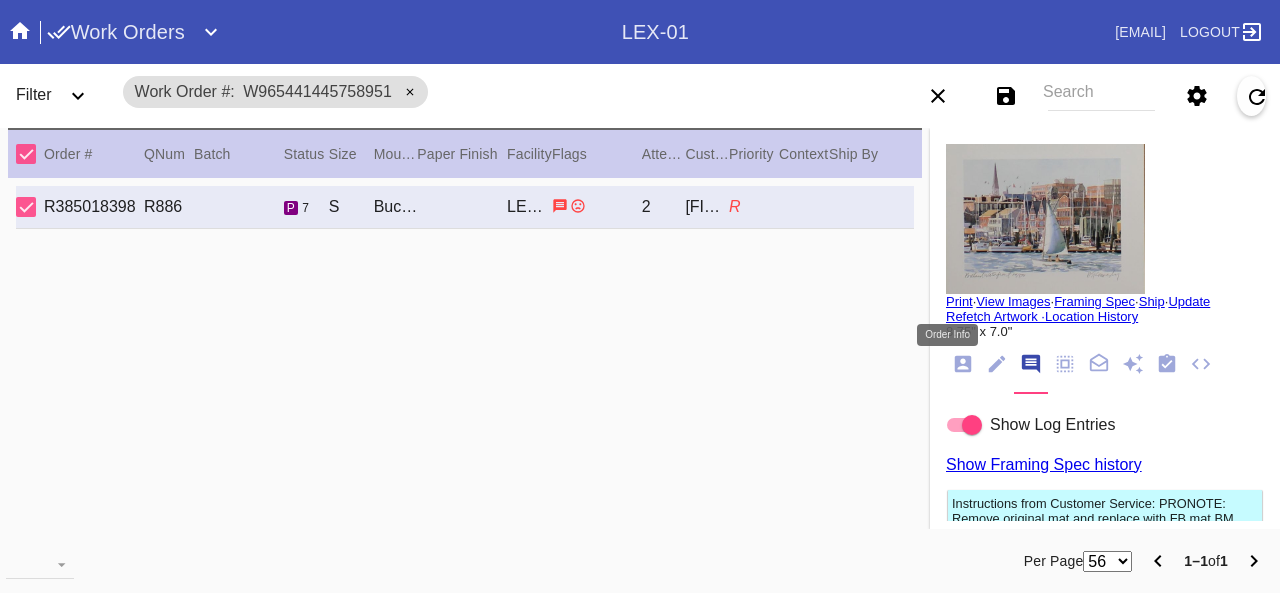 click 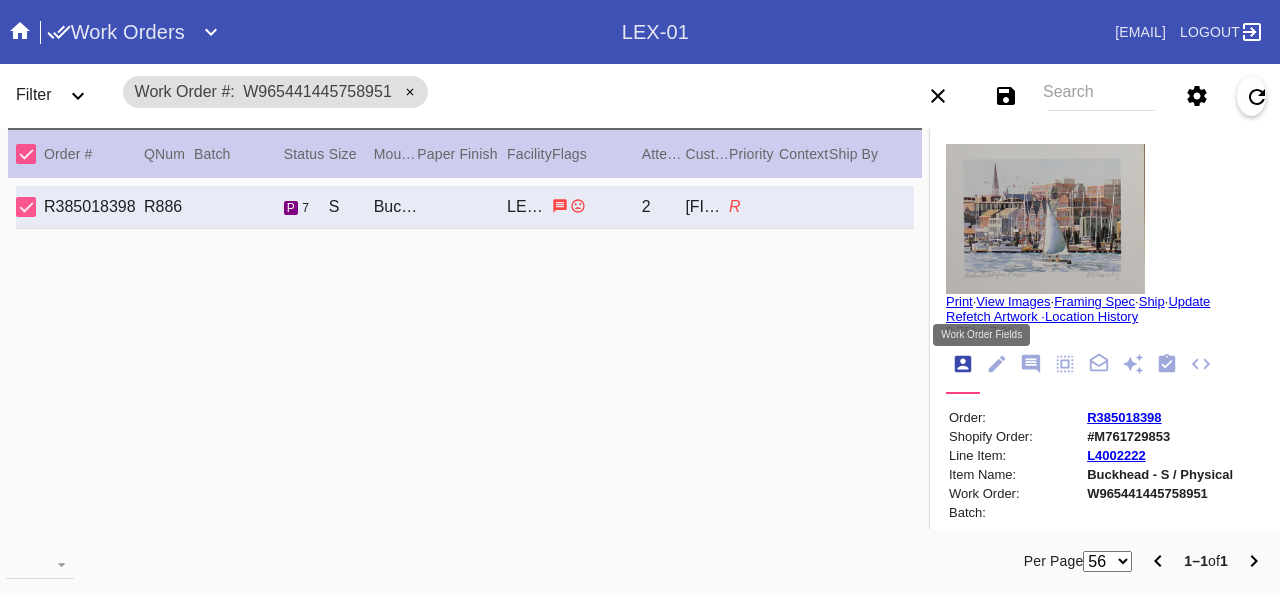 click 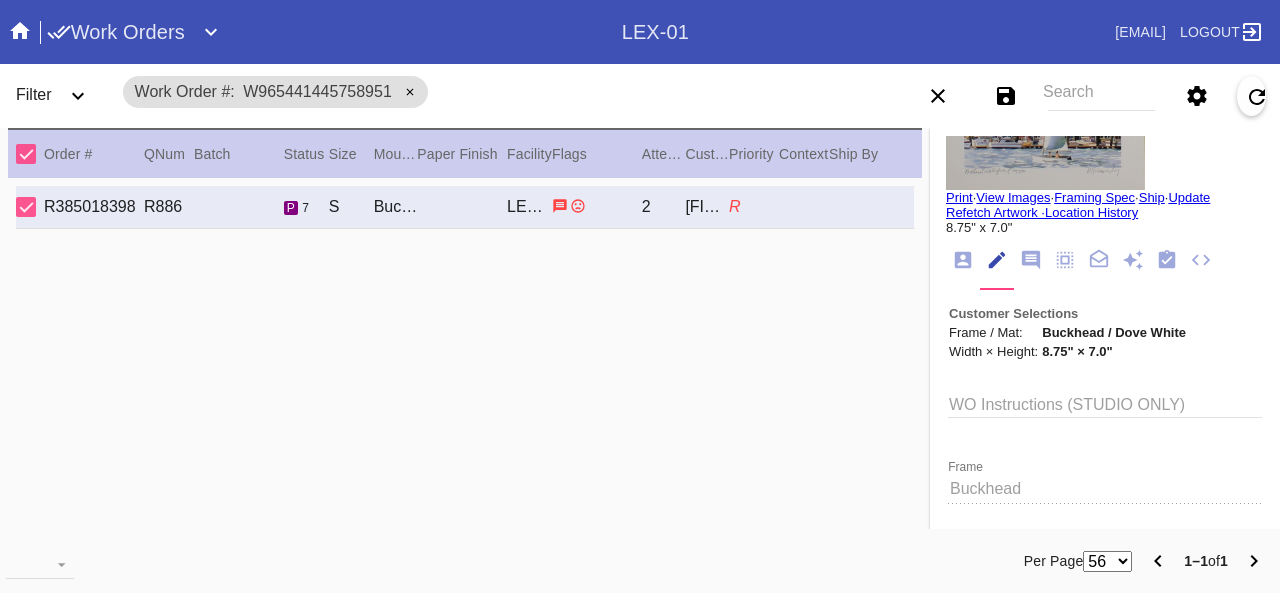 scroll, scrollTop: 400, scrollLeft: 0, axis: vertical 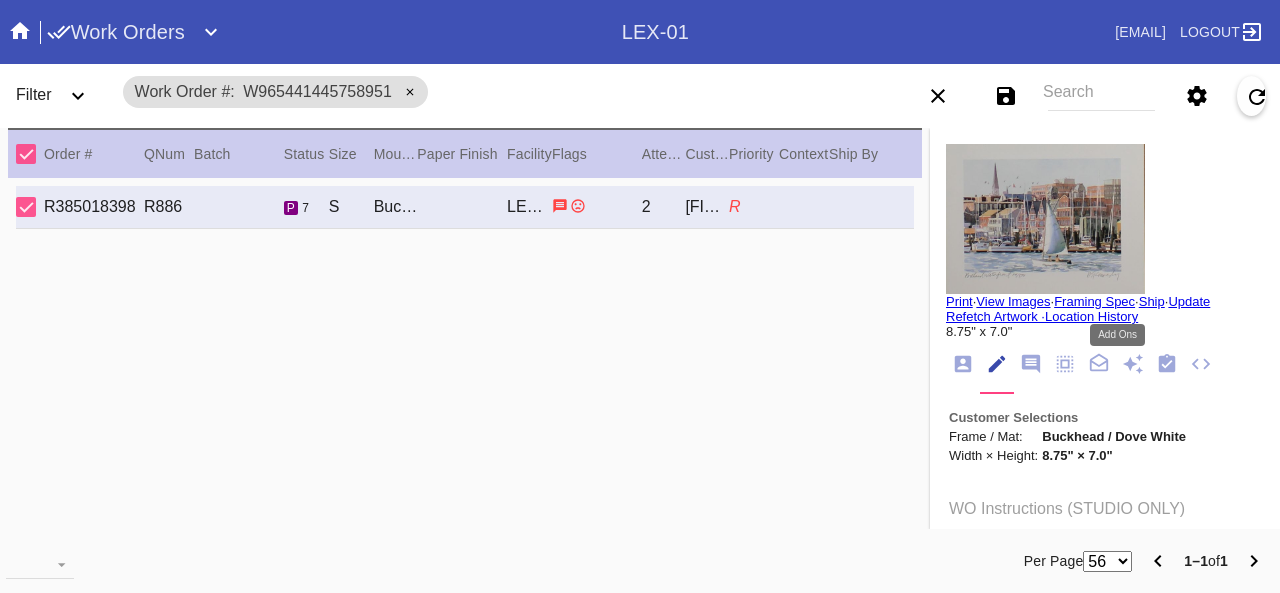 click 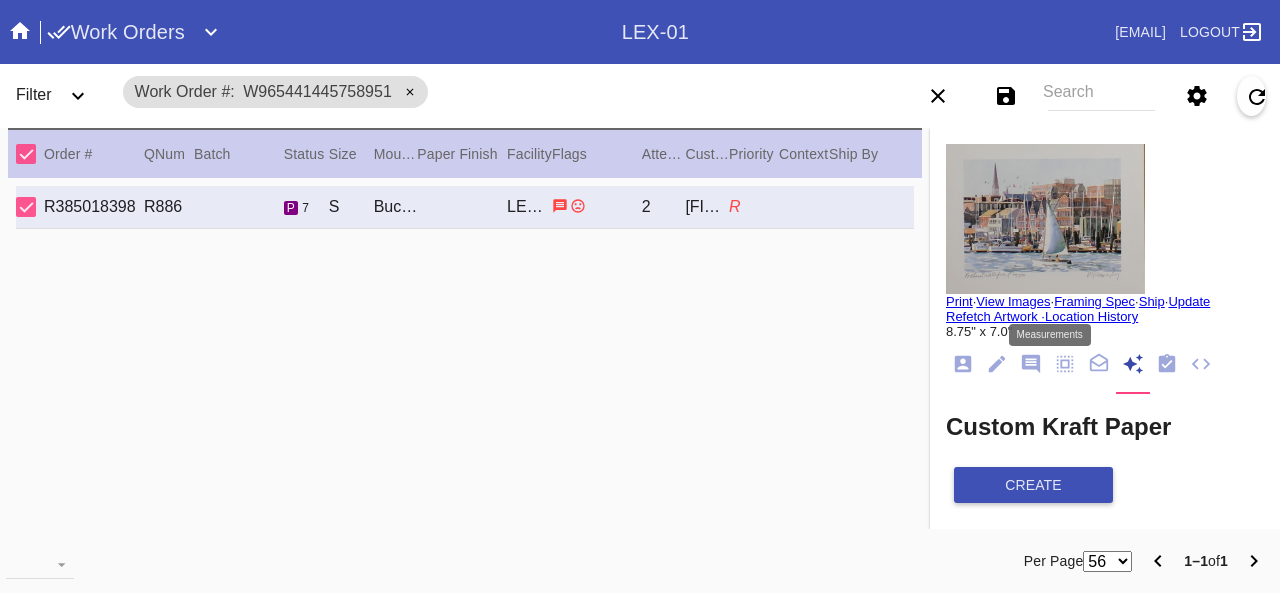click 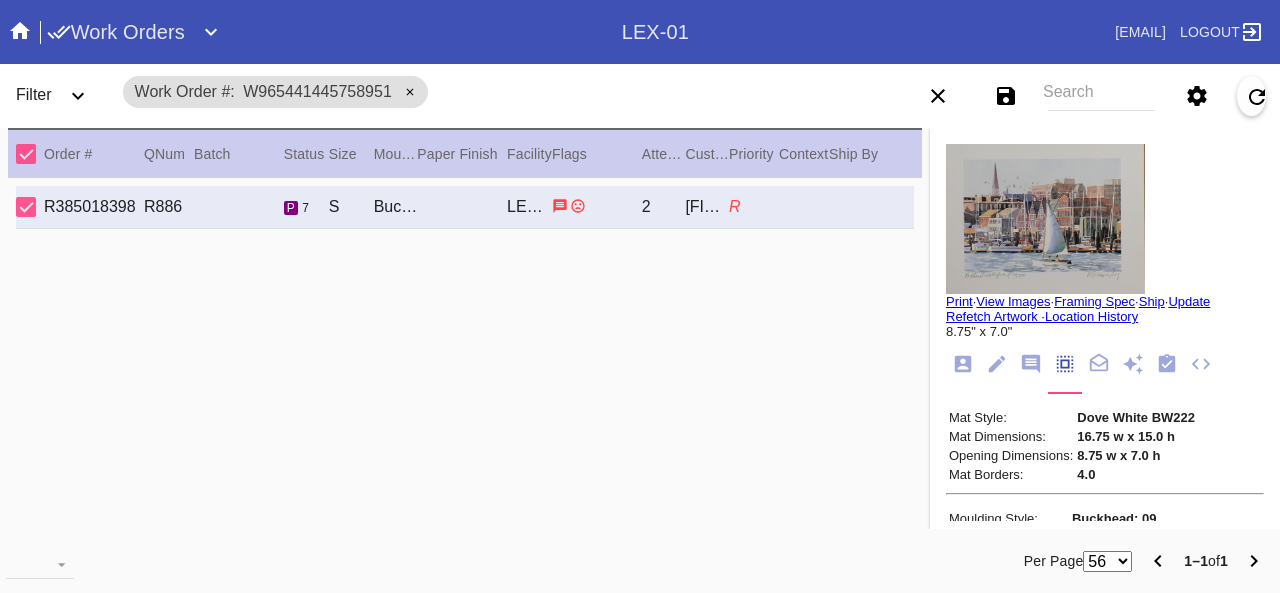 scroll, scrollTop: 171, scrollLeft: 0, axis: vertical 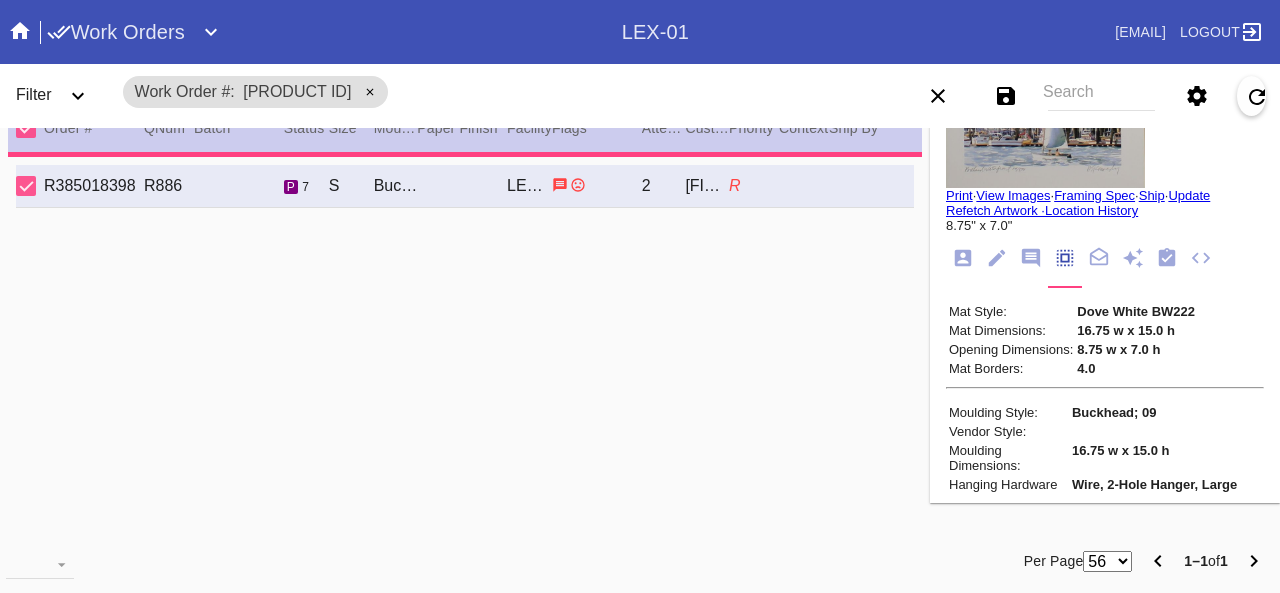 type on "2.5" 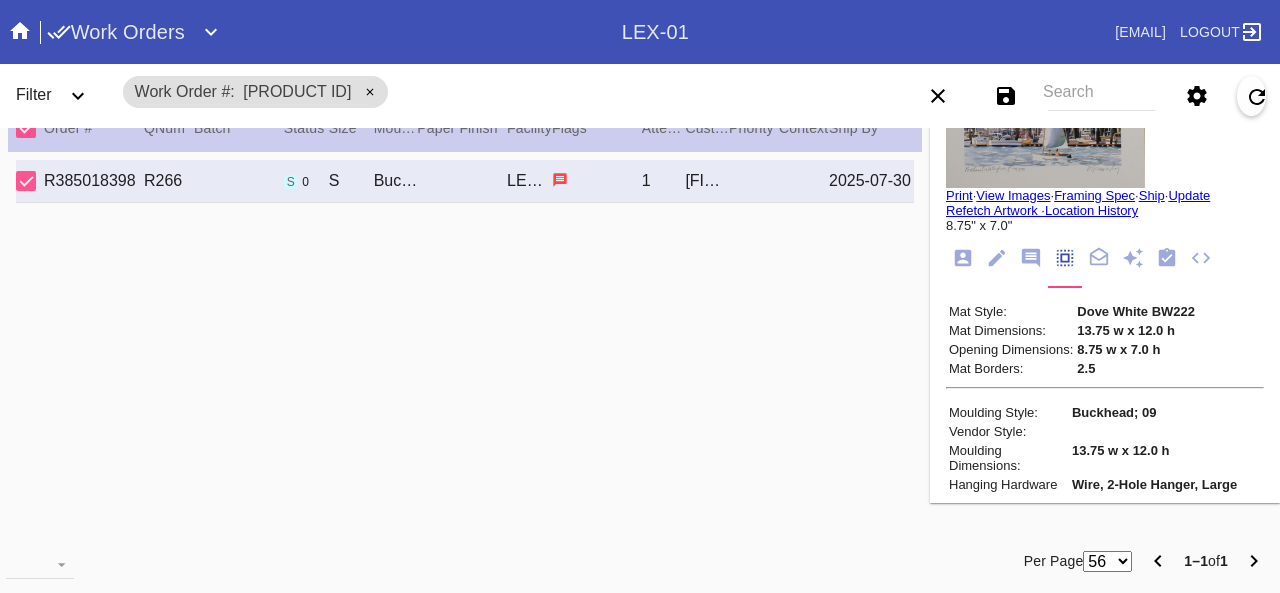 scroll, scrollTop: 0, scrollLeft: 0, axis: both 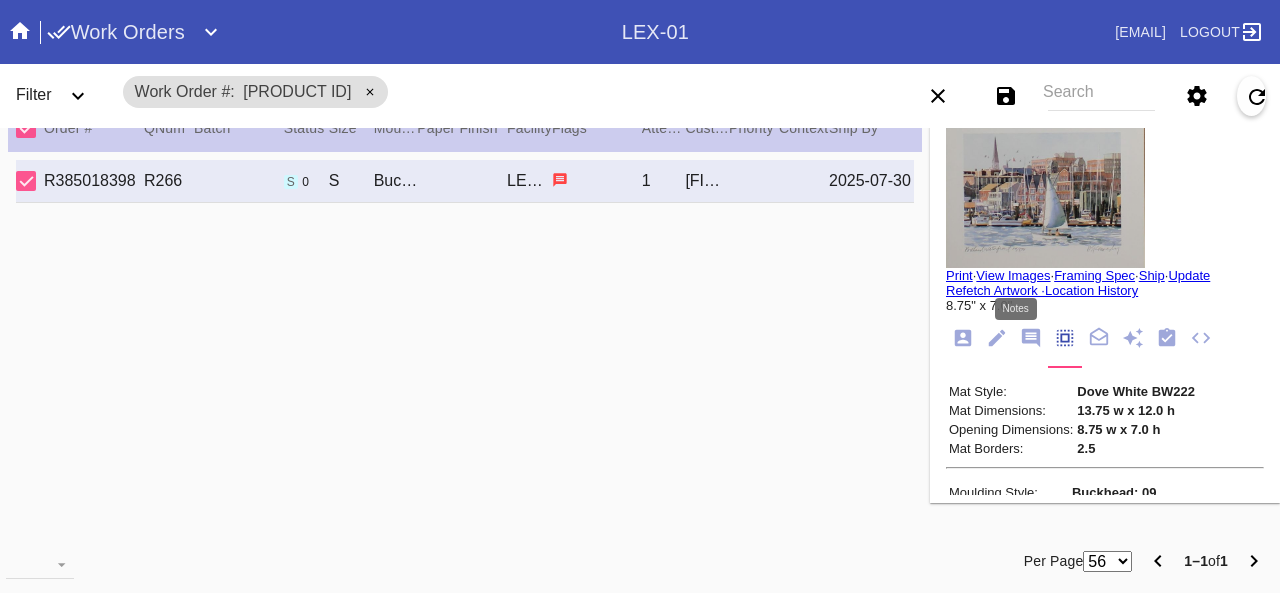click 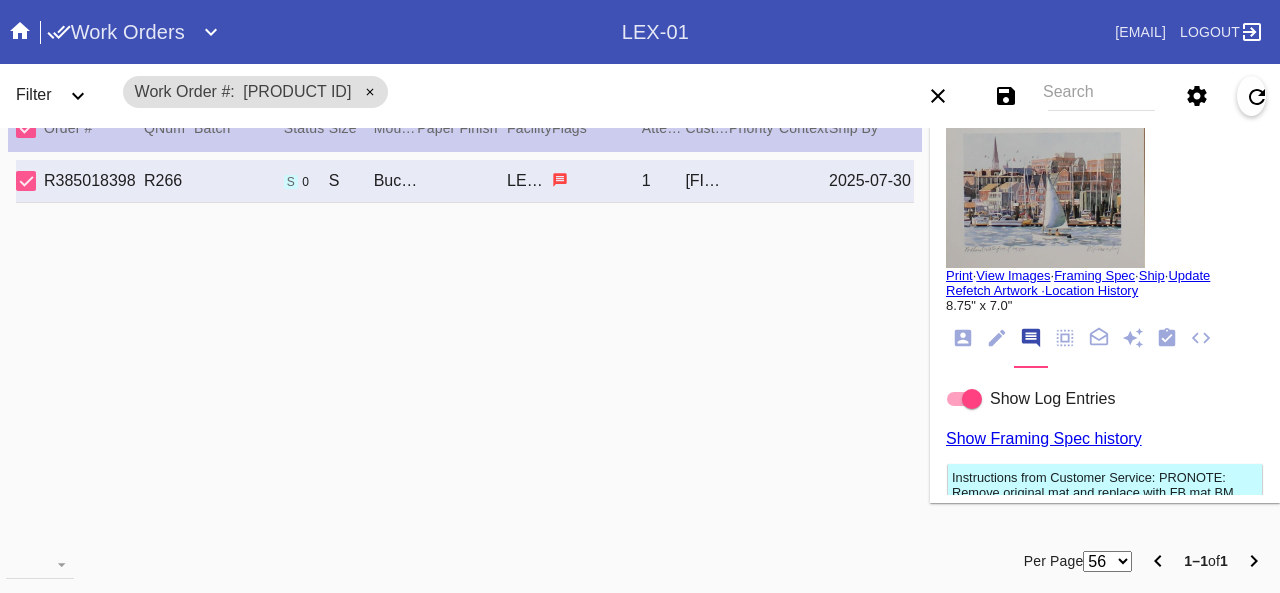 scroll, scrollTop: 122, scrollLeft: 0, axis: vertical 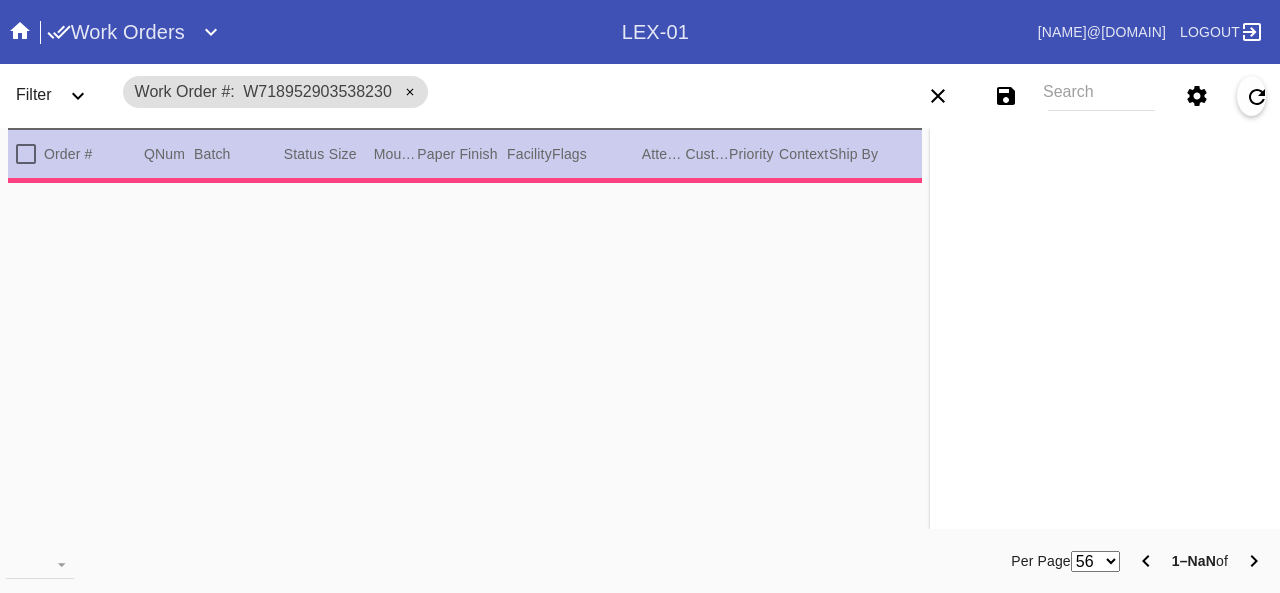 type on "0.0" 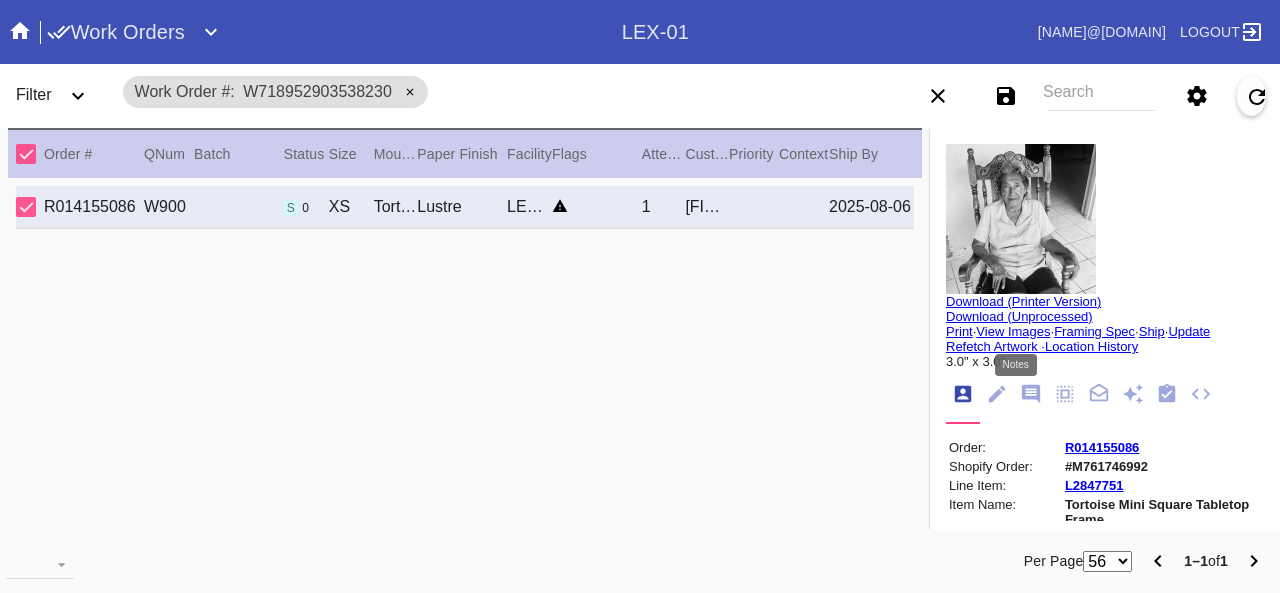click 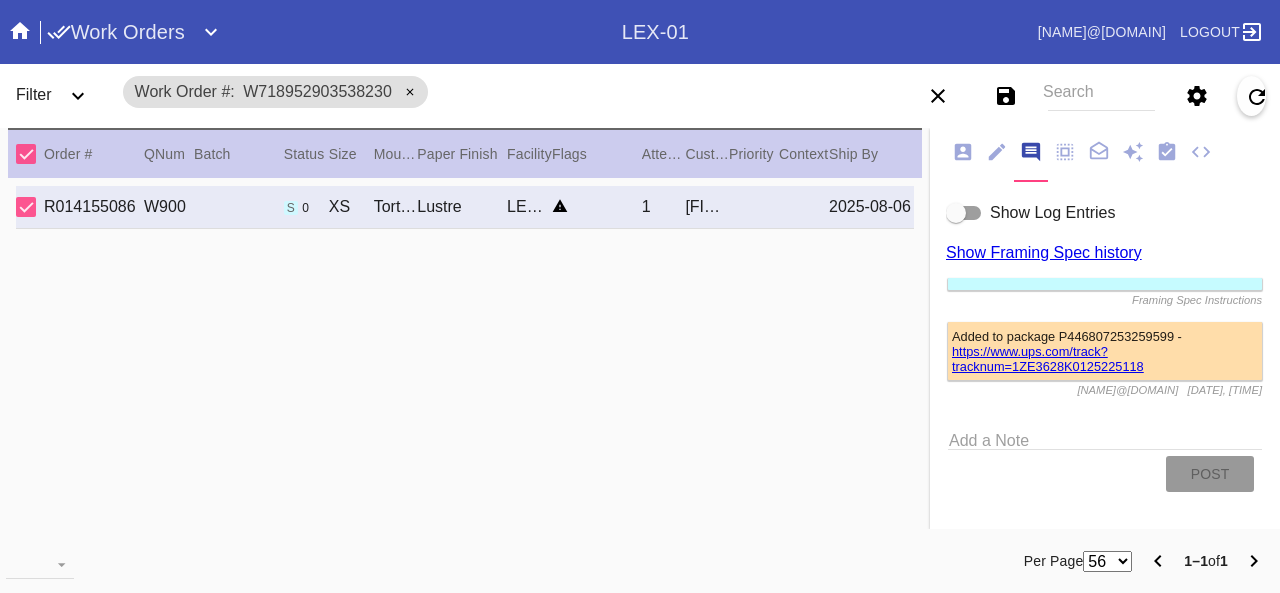 scroll, scrollTop: 248, scrollLeft: 0, axis: vertical 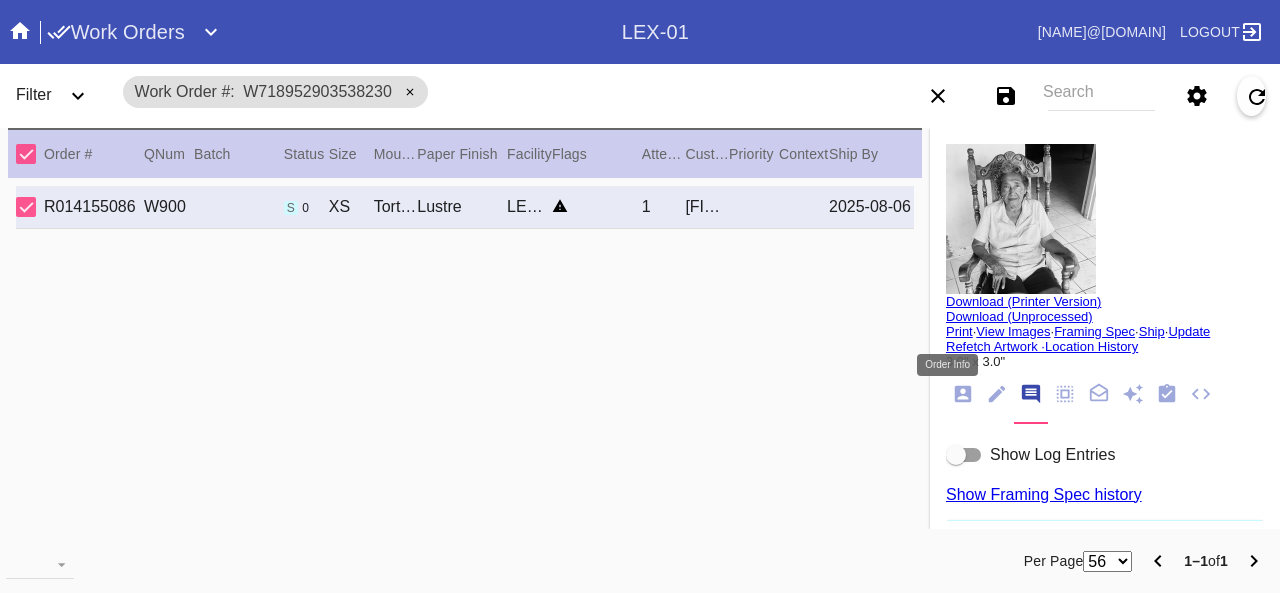 click 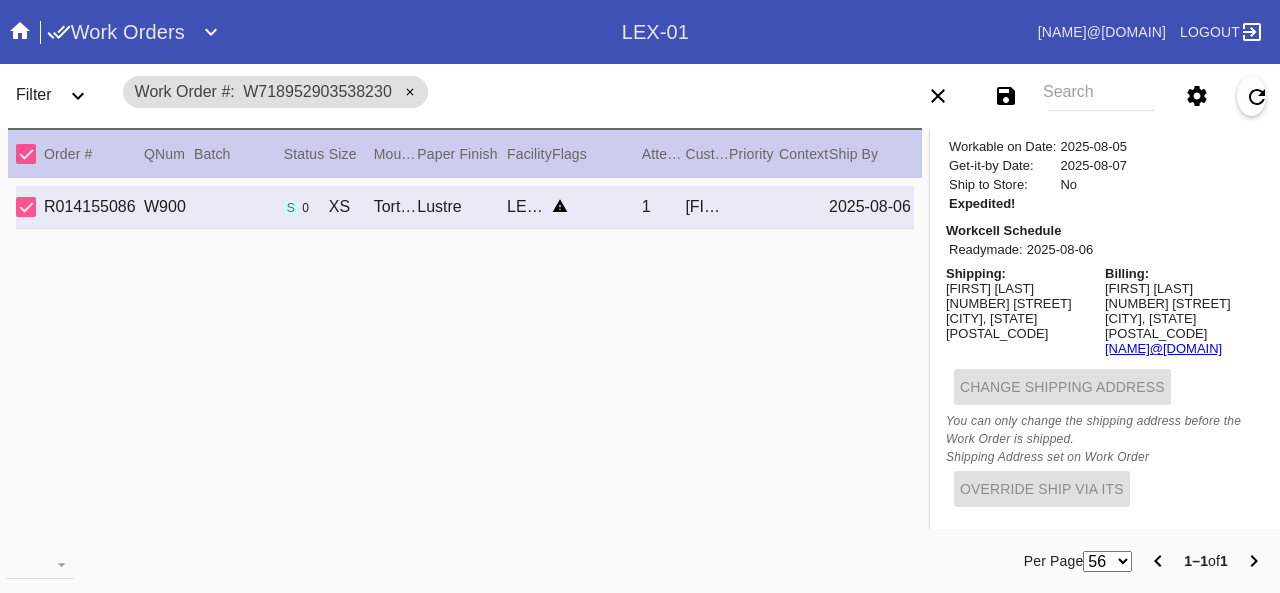 scroll, scrollTop: 780, scrollLeft: 0, axis: vertical 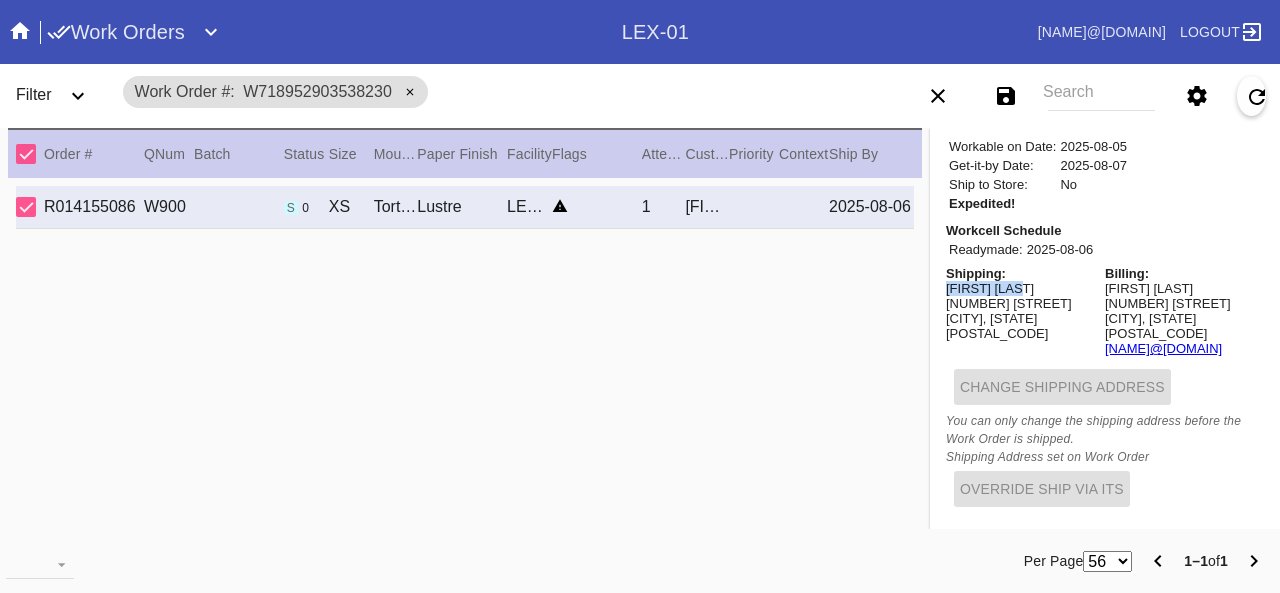 drag, startPoint x: 928, startPoint y: 283, endPoint x: 1026, endPoint y: 283, distance: 98 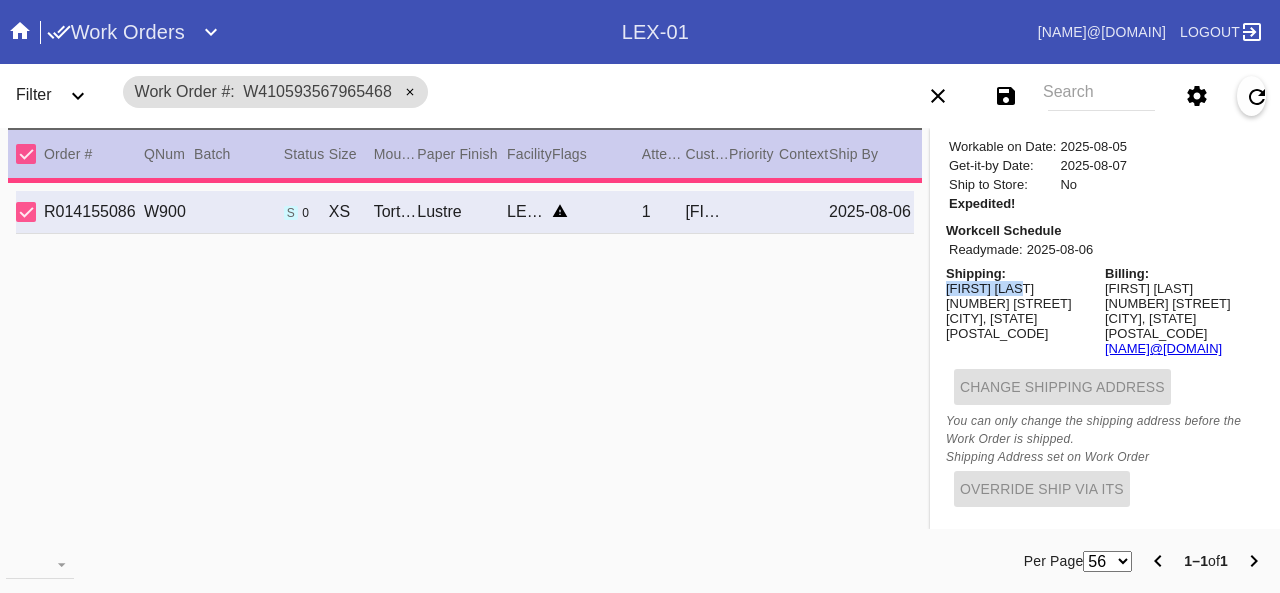 type on "8/7/2025" 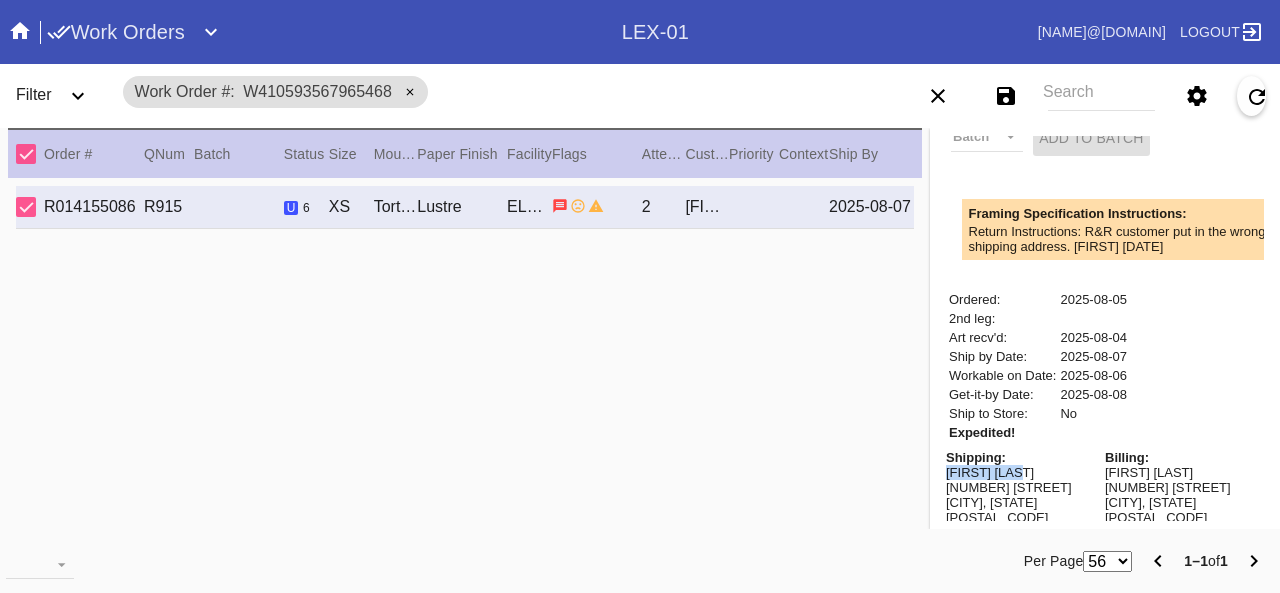 scroll, scrollTop: 403, scrollLeft: 0, axis: vertical 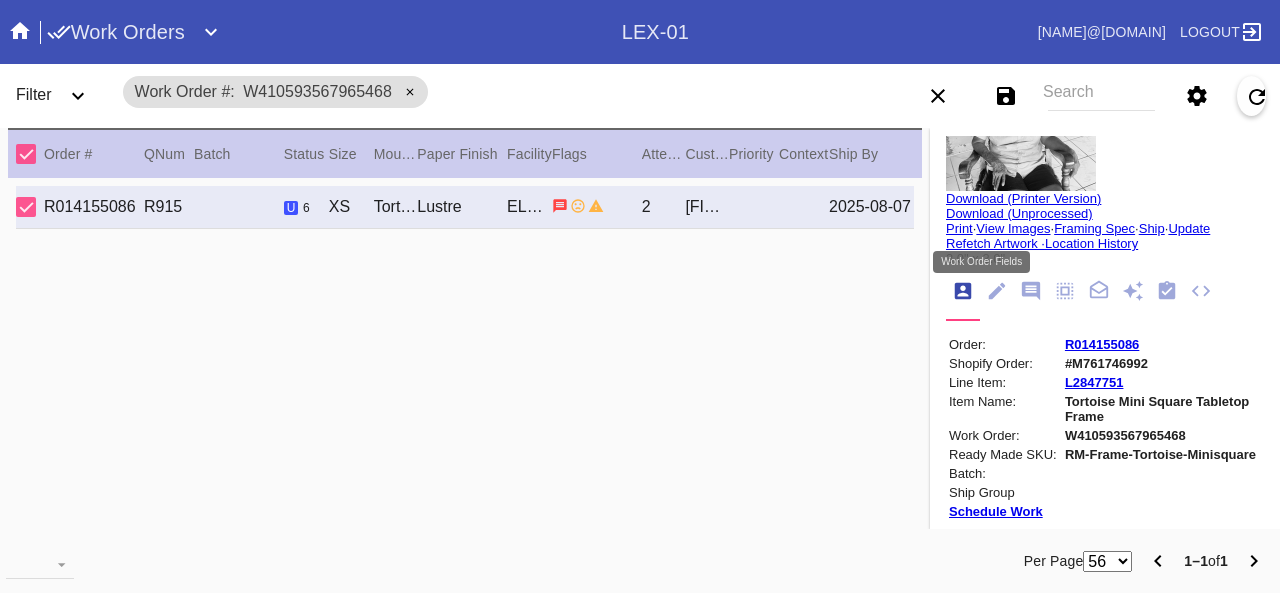 click 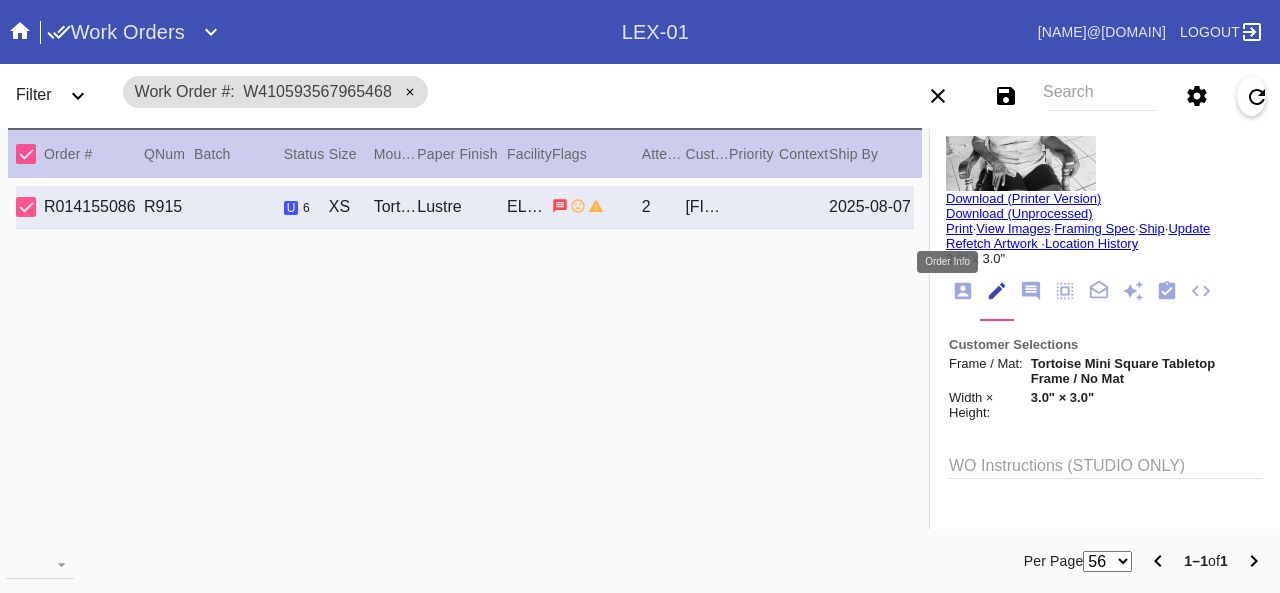 click 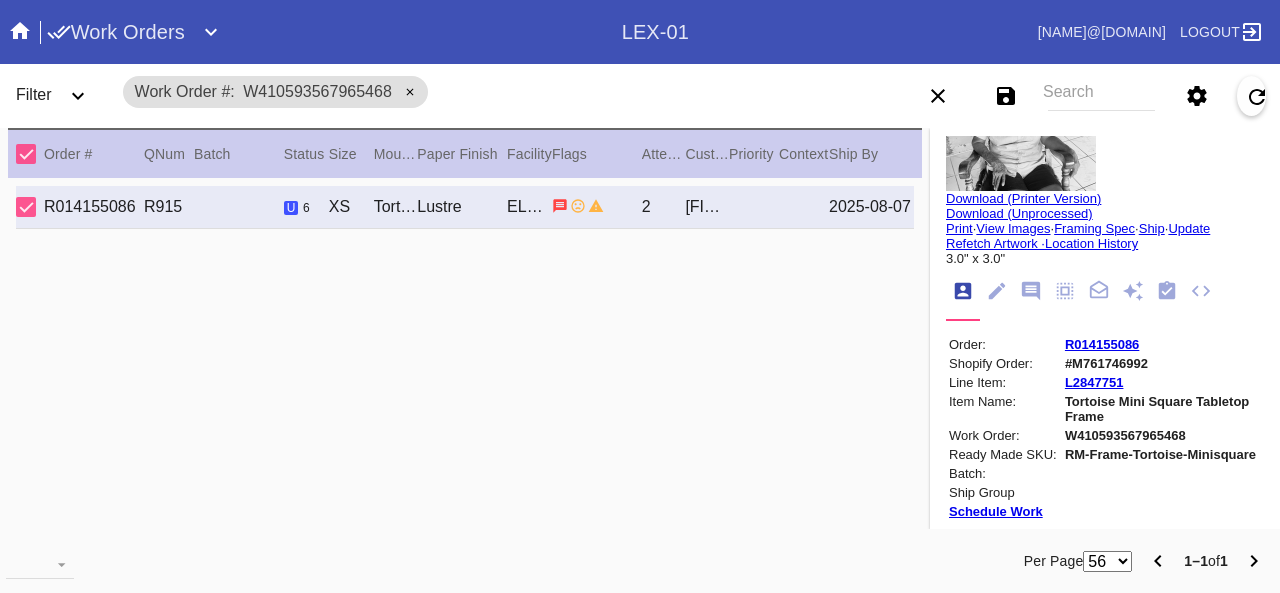 scroll, scrollTop: 24, scrollLeft: 0, axis: vertical 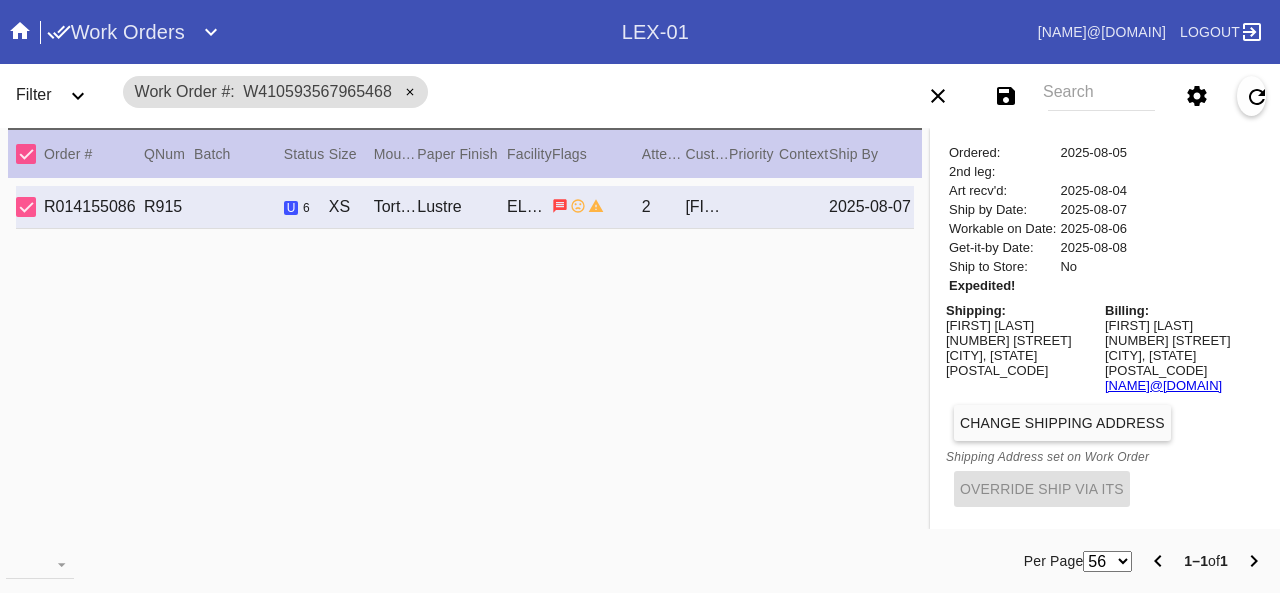 click on "Change Shipping Address" at bounding box center [1062, 423] 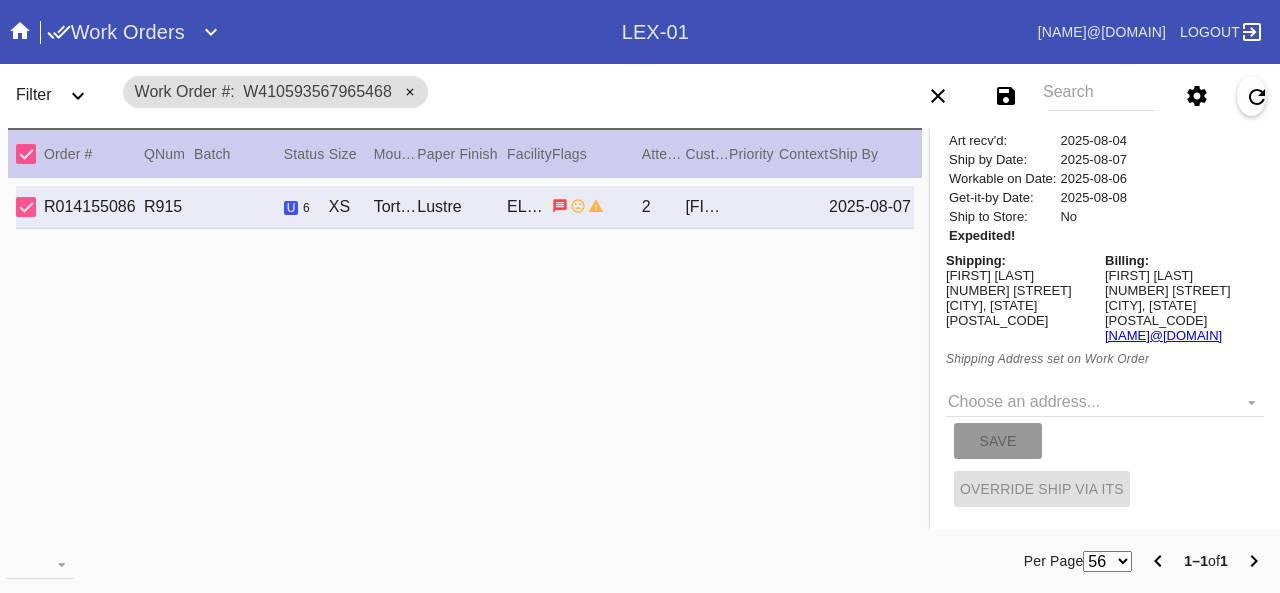 scroll, scrollTop: 852, scrollLeft: 0, axis: vertical 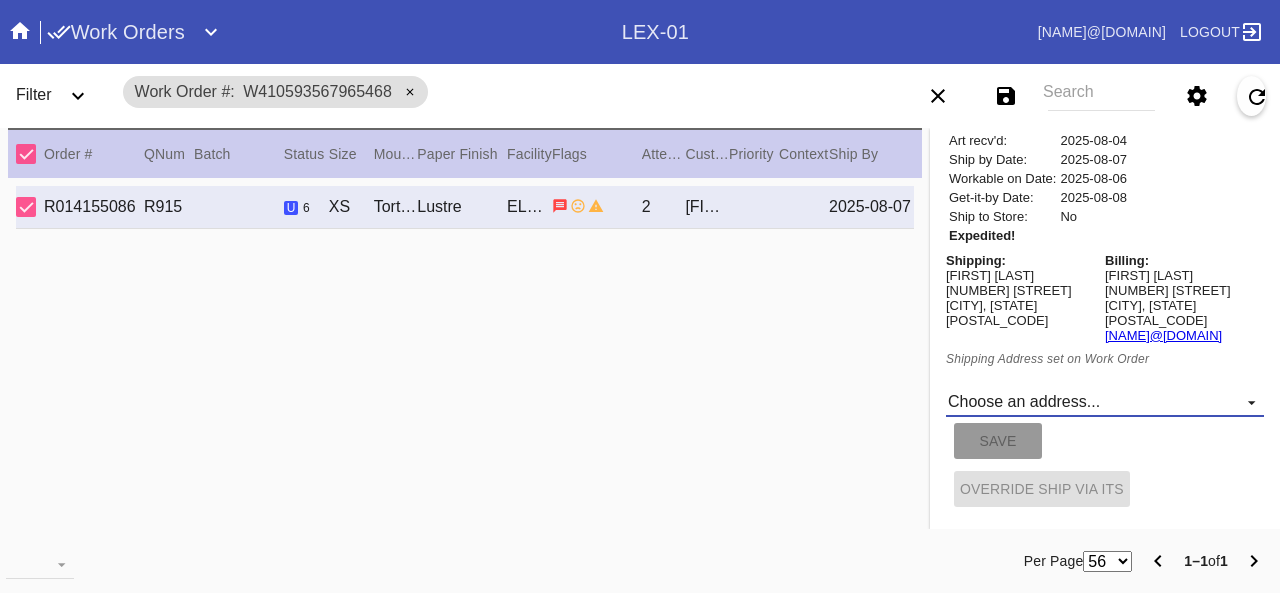 click on "Choose an address... 2321 East Front Street, Kansas City MO New address..." at bounding box center (1105, 402) 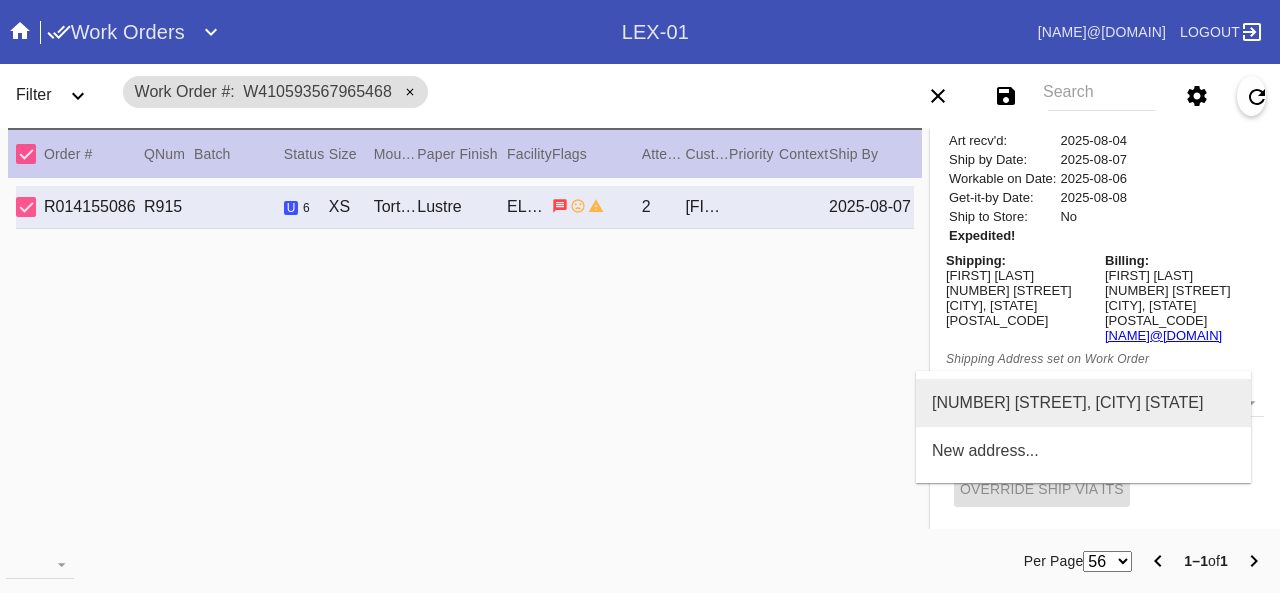 click on "2321 East Front Street, Kansas City MO" at bounding box center [1067, 403] 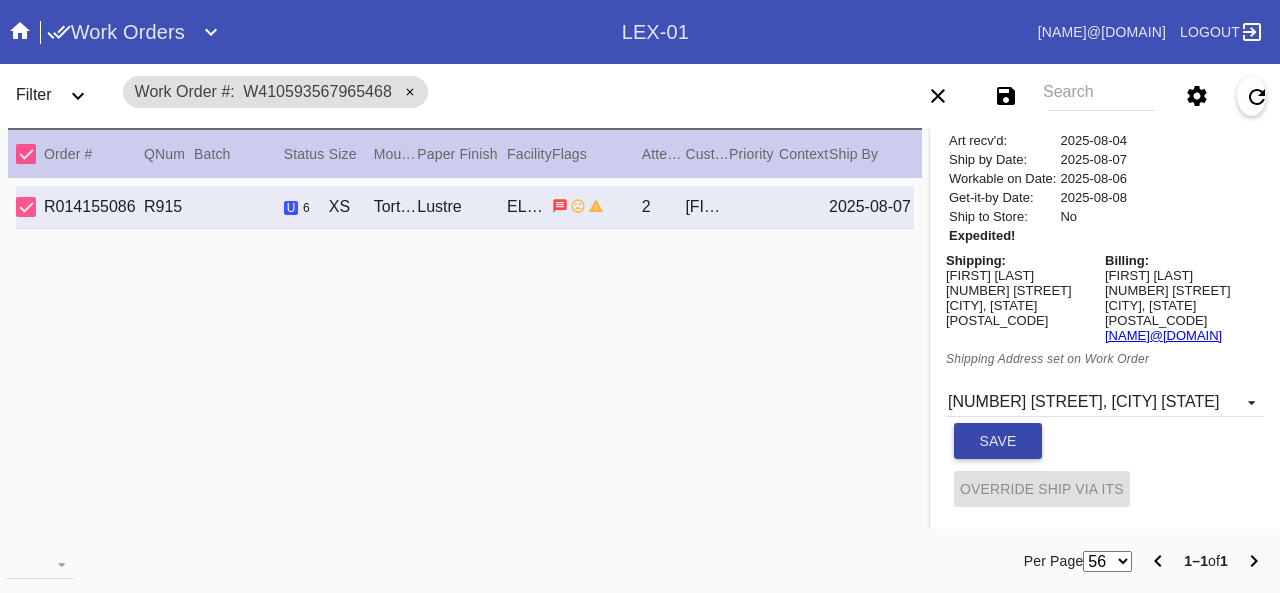 click on "Save" at bounding box center (998, 441) 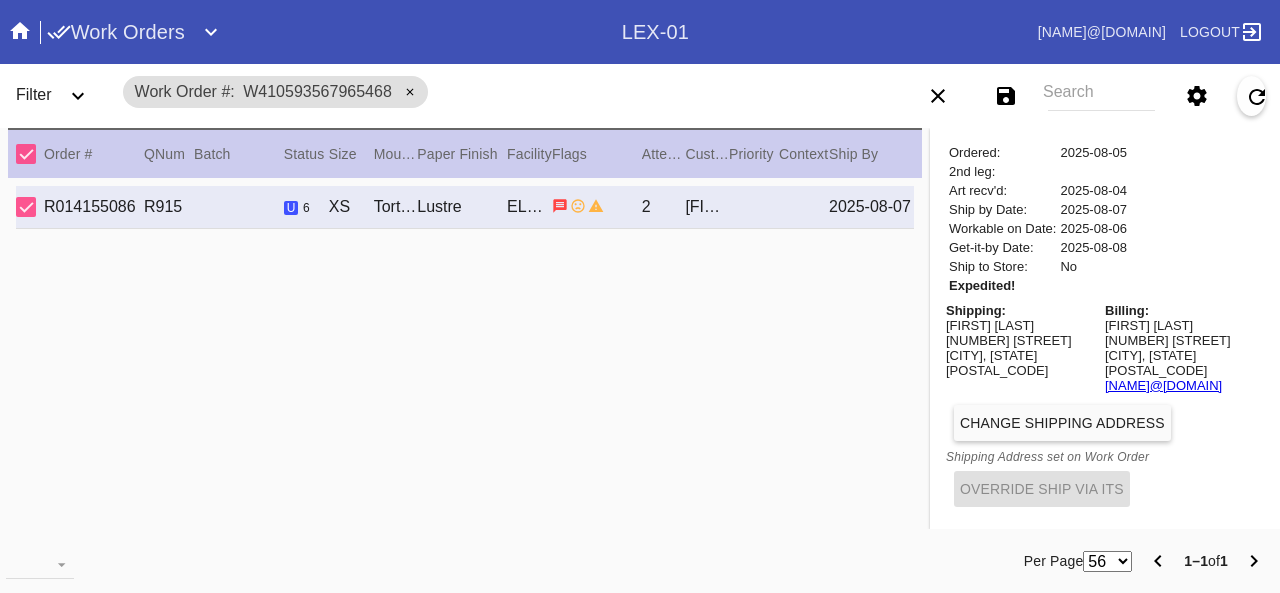 scroll, scrollTop: 803, scrollLeft: 0, axis: vertical 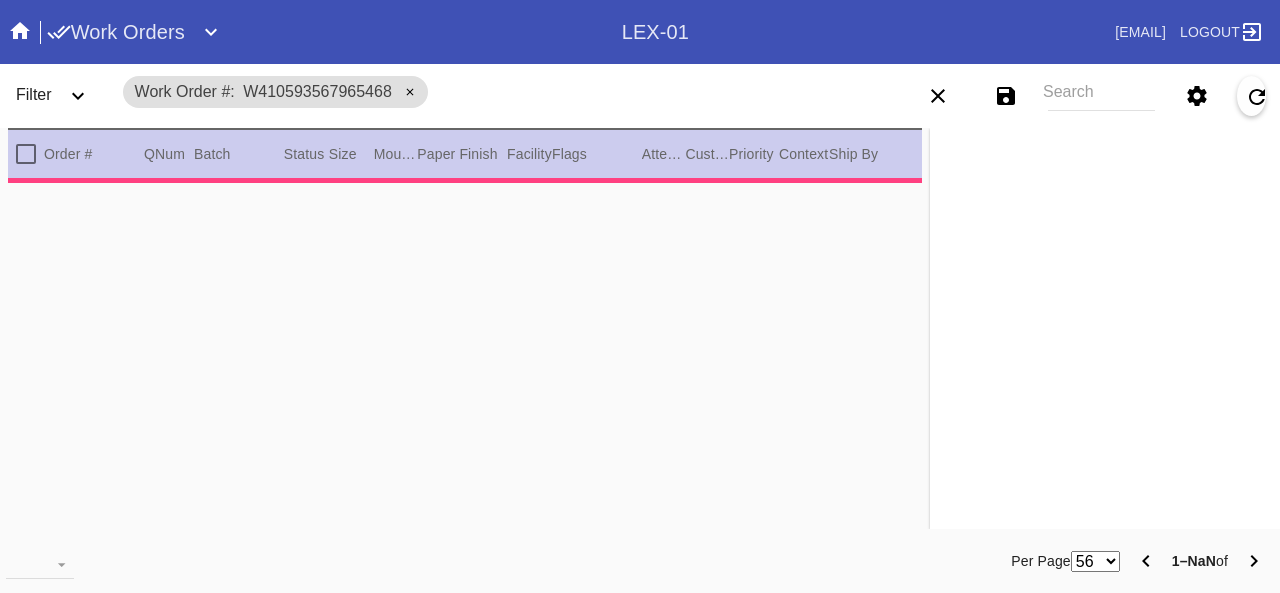 type on "0.0" 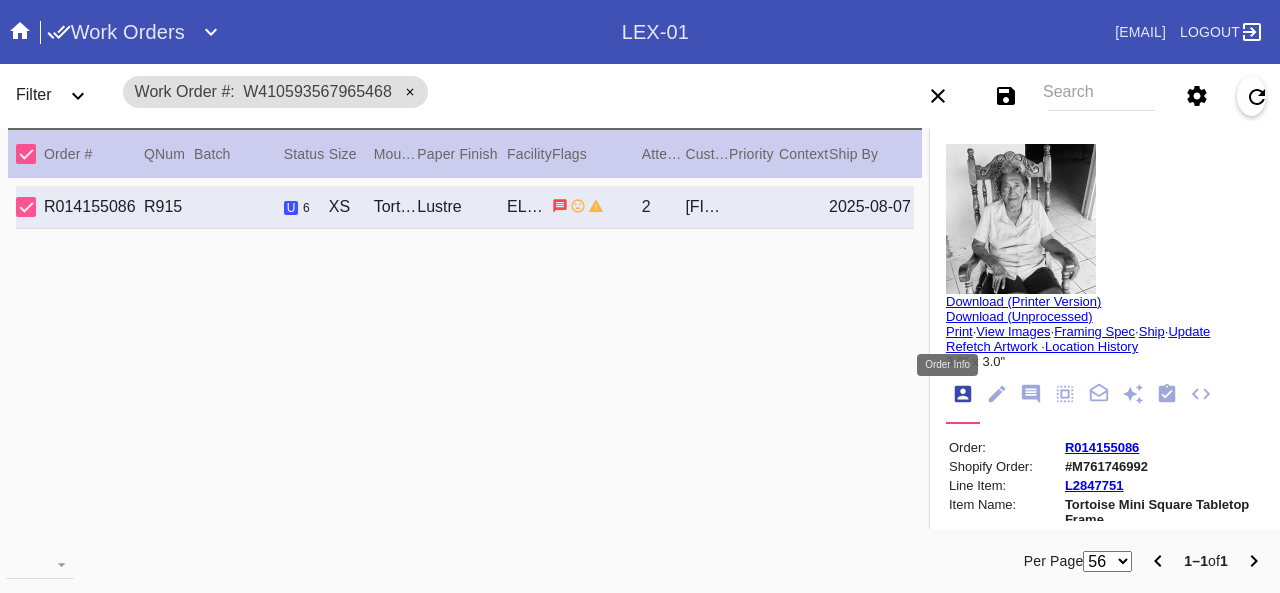 click 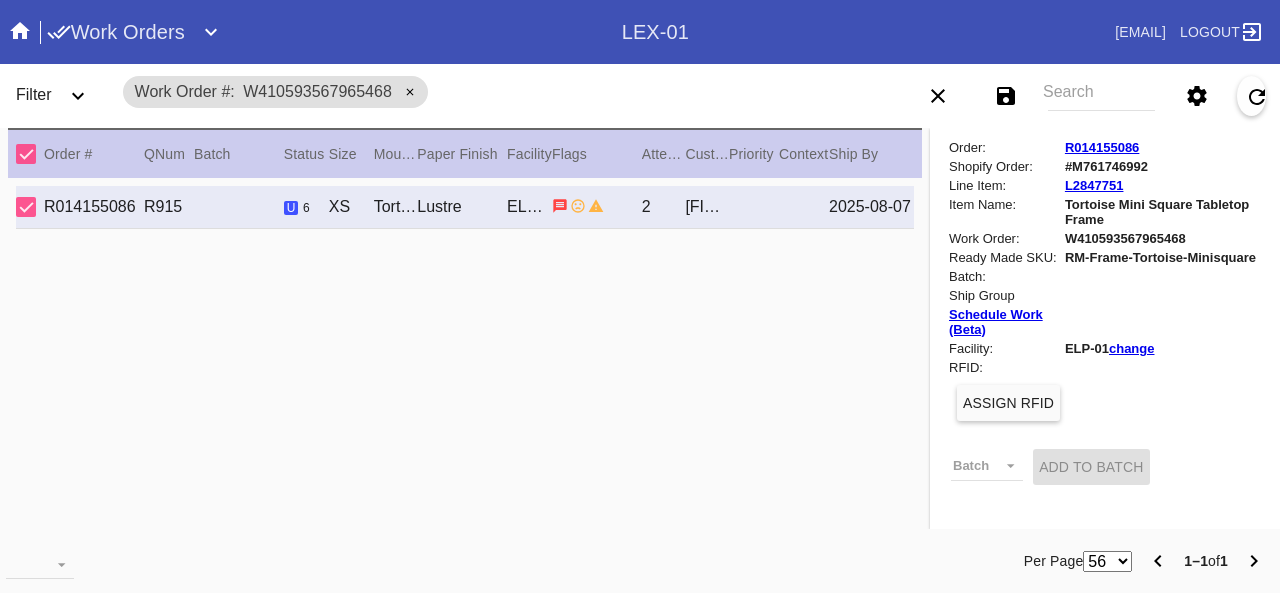 scroll, scrollTop: 100, scrollLeft: 0, axis: vertical 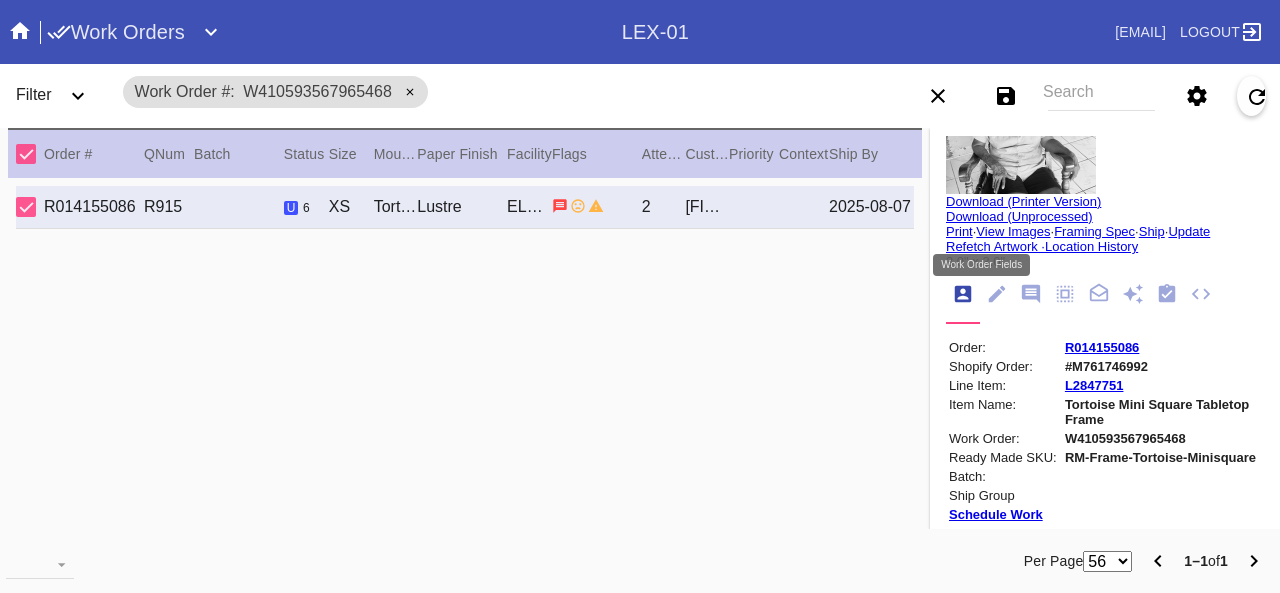 click 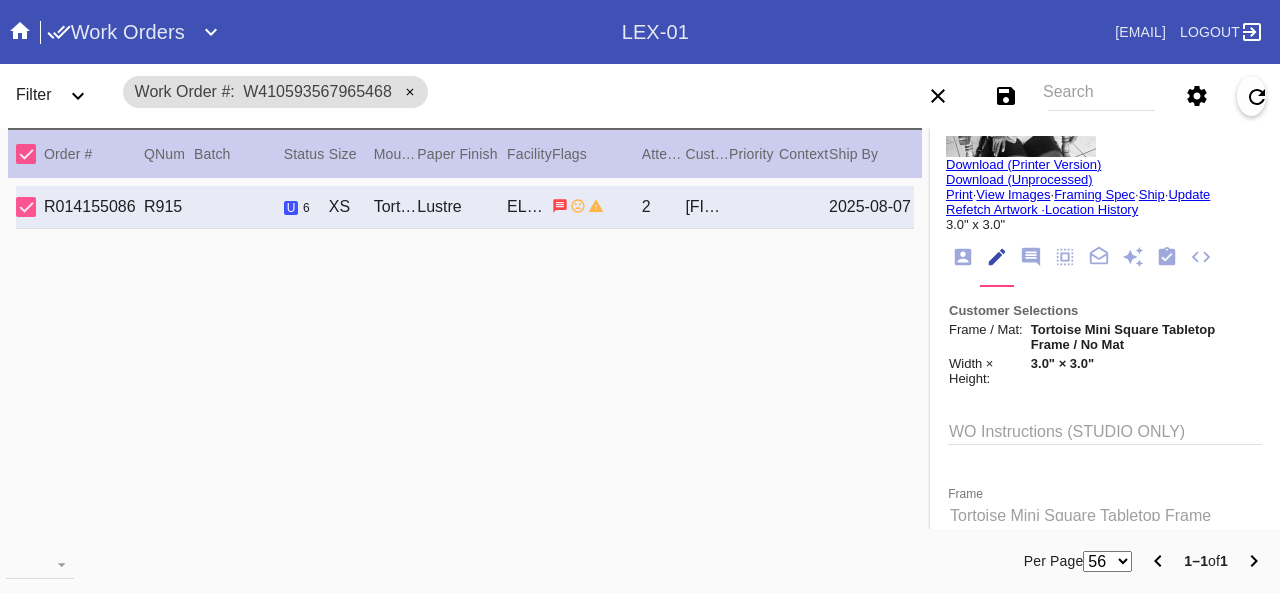 scroll, scrollTop: 0, scrollLeft: 0, axis: both 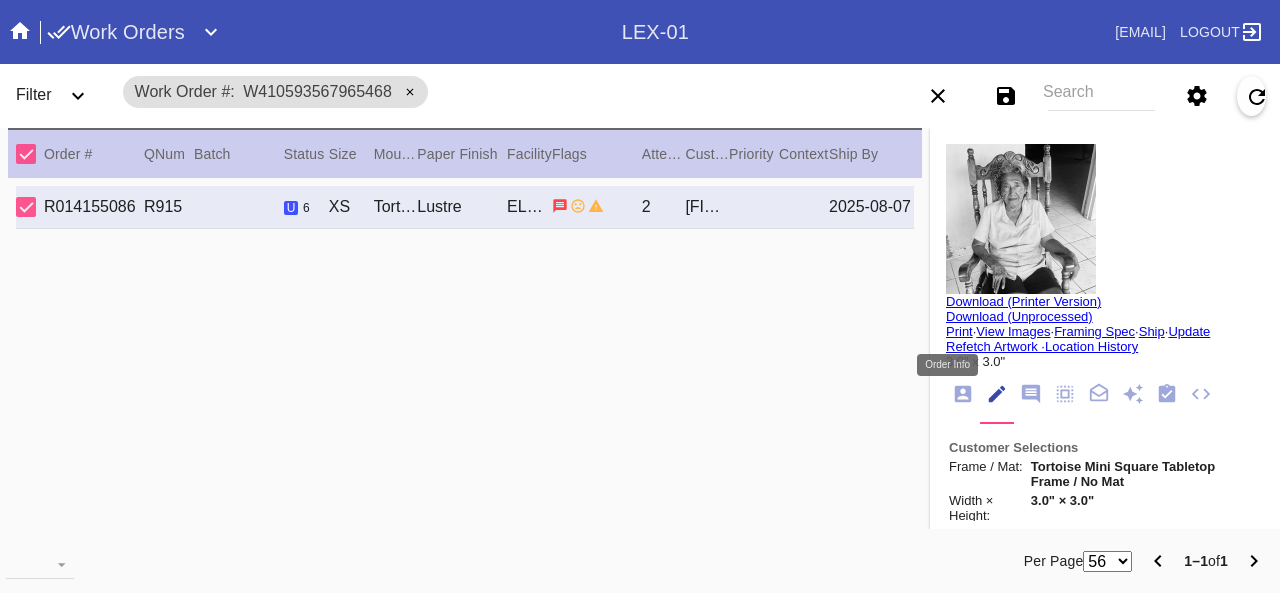 click 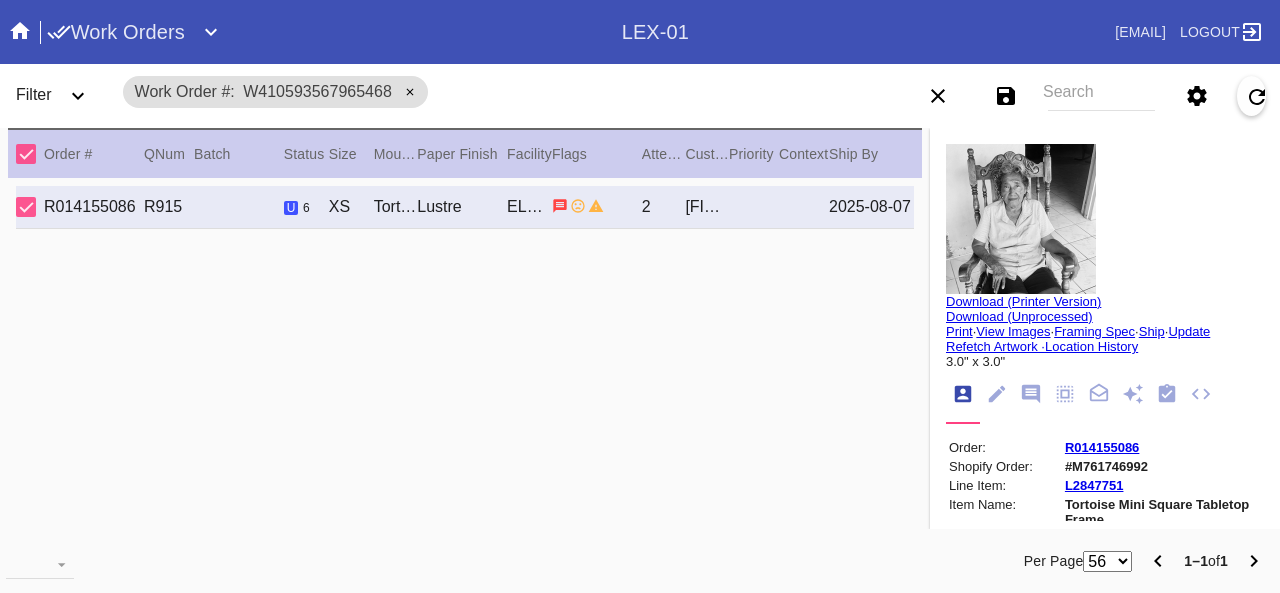 scroll, scrollTop: 500, scrollLeft: 0, axis: vertical 